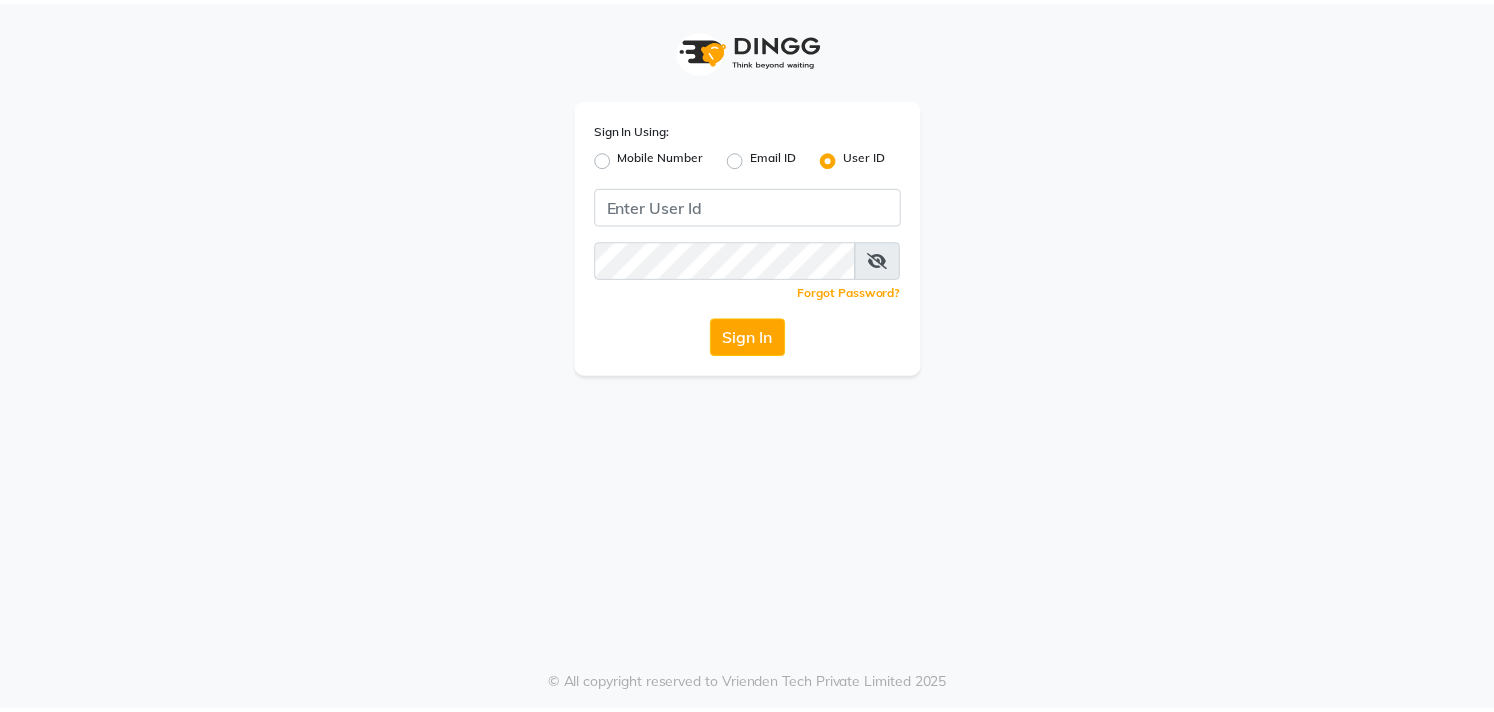 scroll, scrollTop: 0, scrollLeft: 0, axis: both 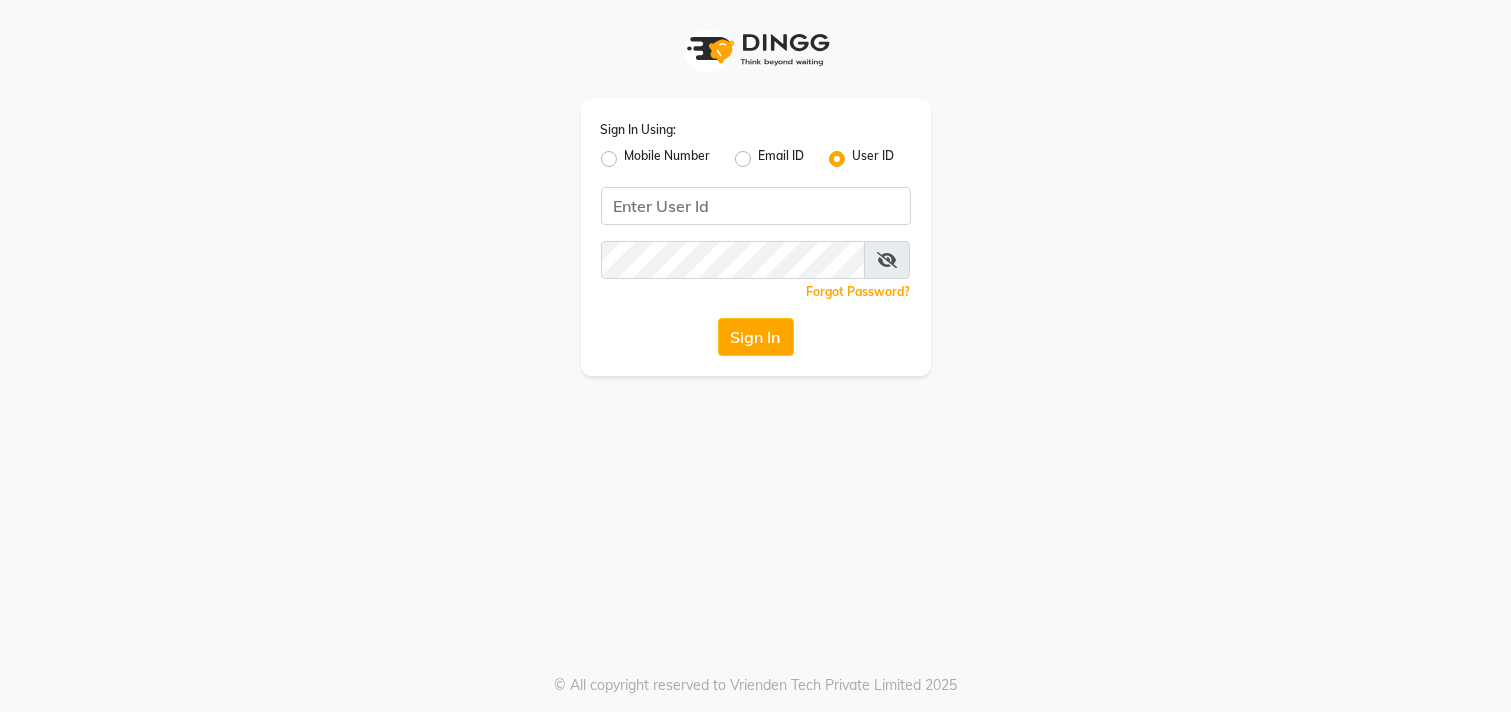 click on "Mobile Number" 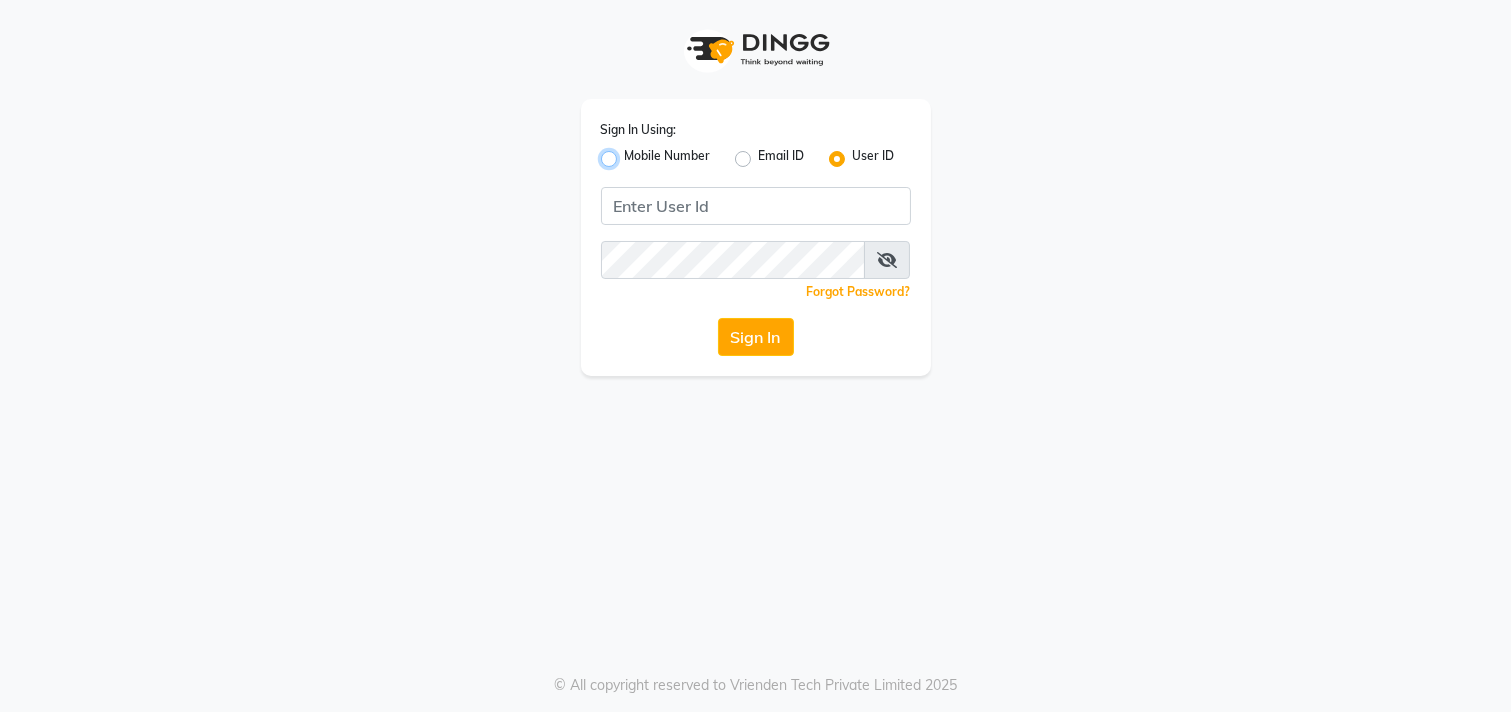 click on "Mobile Number" at bounding box center [631, 153] 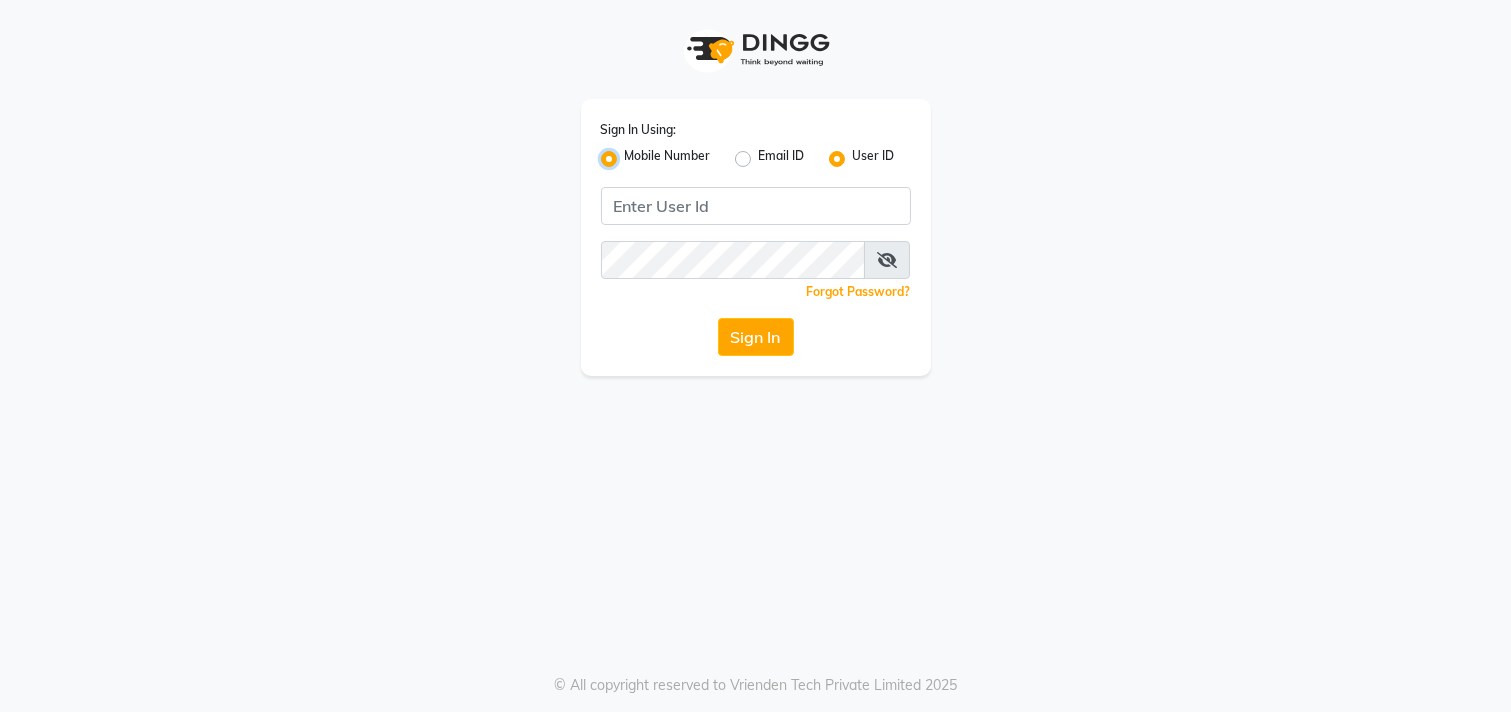 radio on "false" 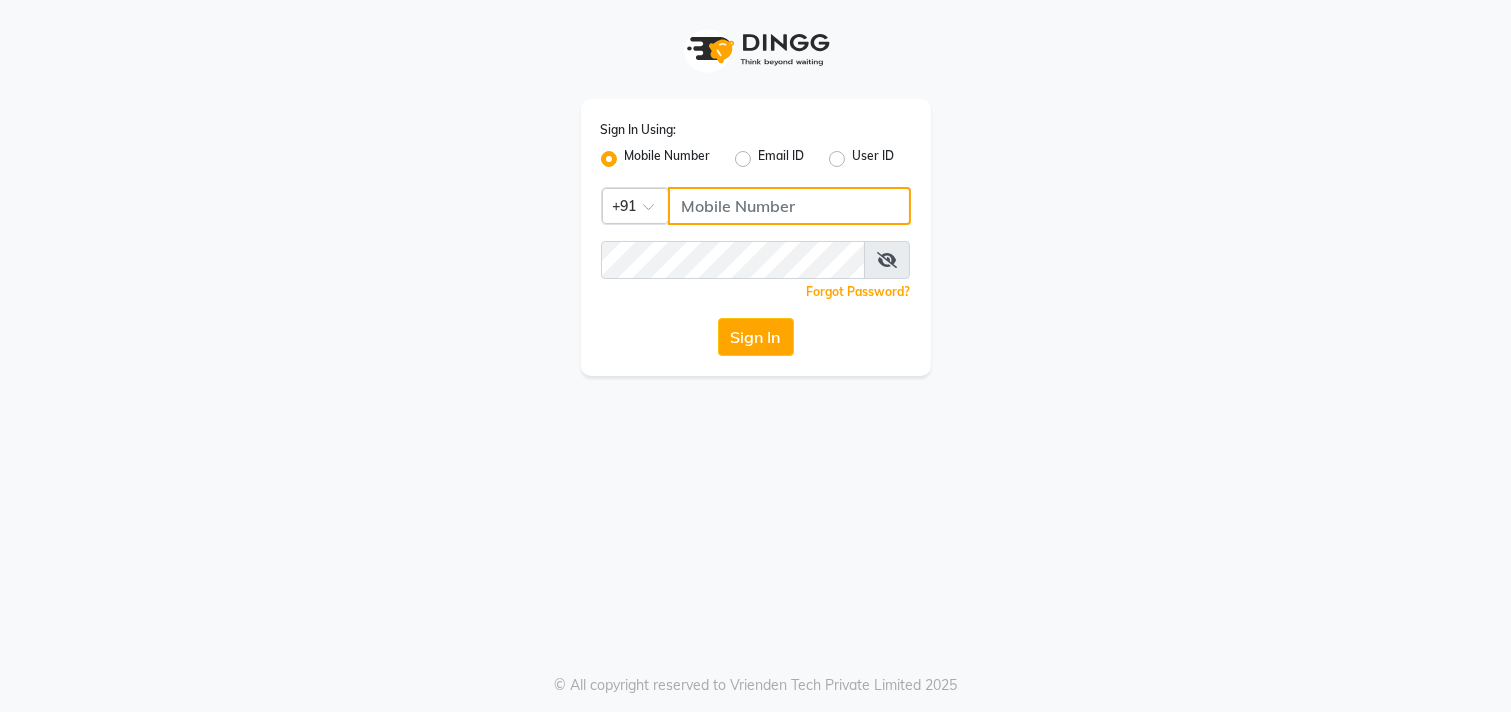 click 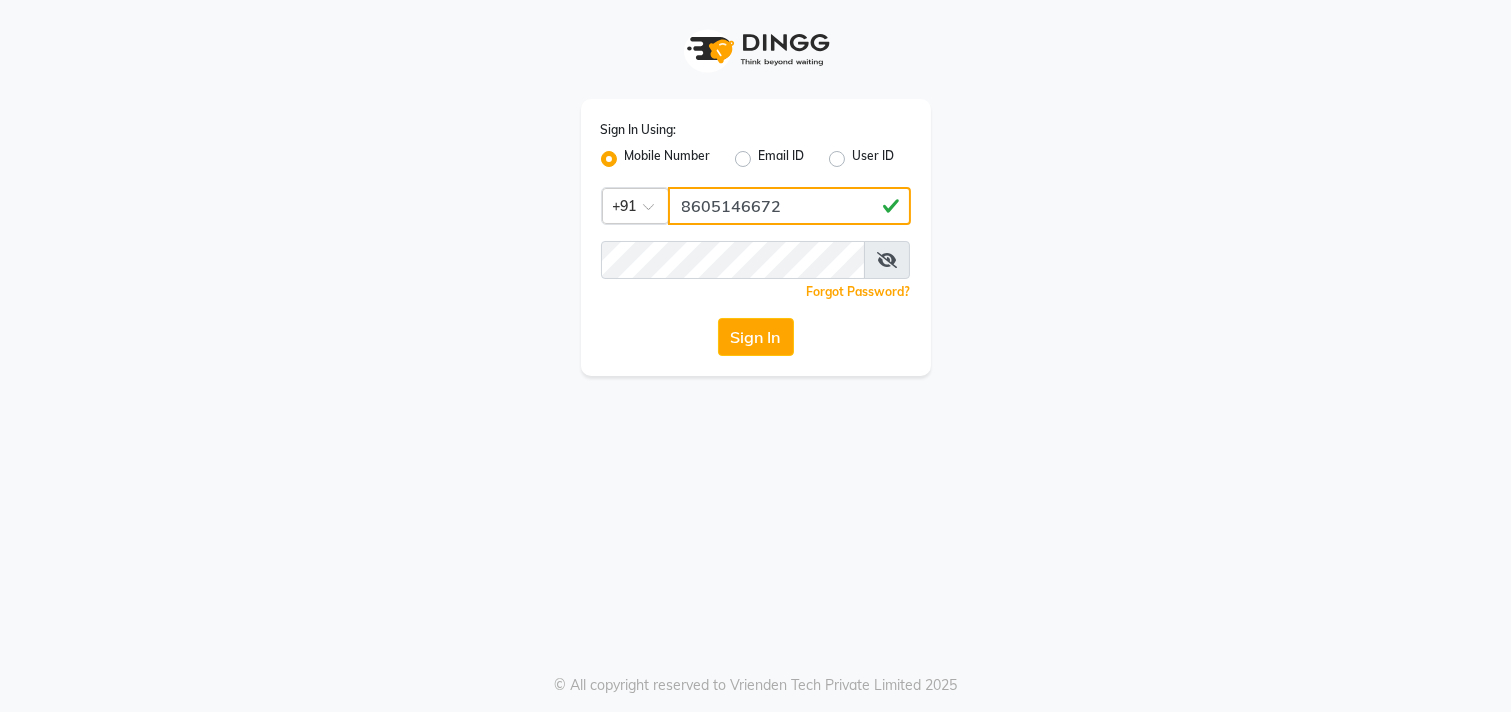 type on "8605146672" 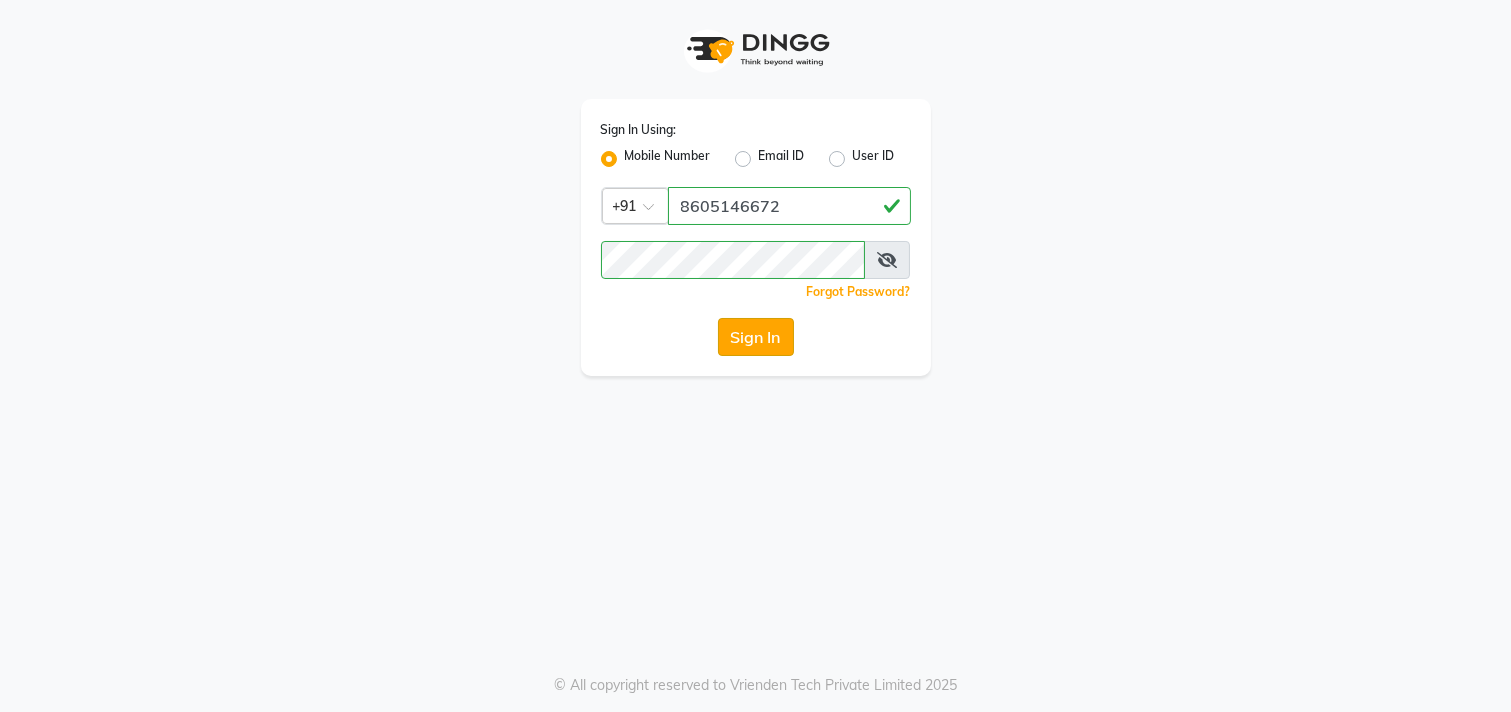 click on "Sign In" 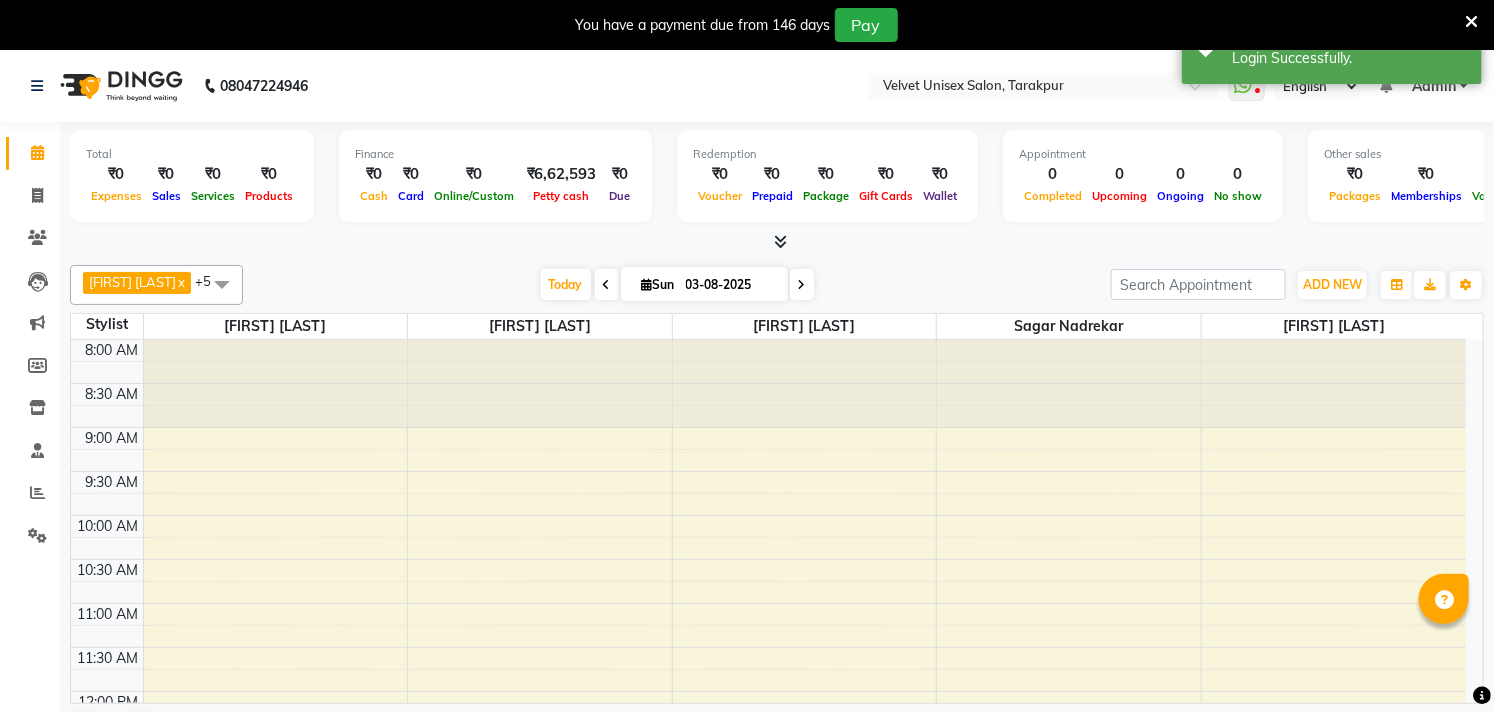 scroll, scrollTop: 0, scrollLeft: 0, axis: both 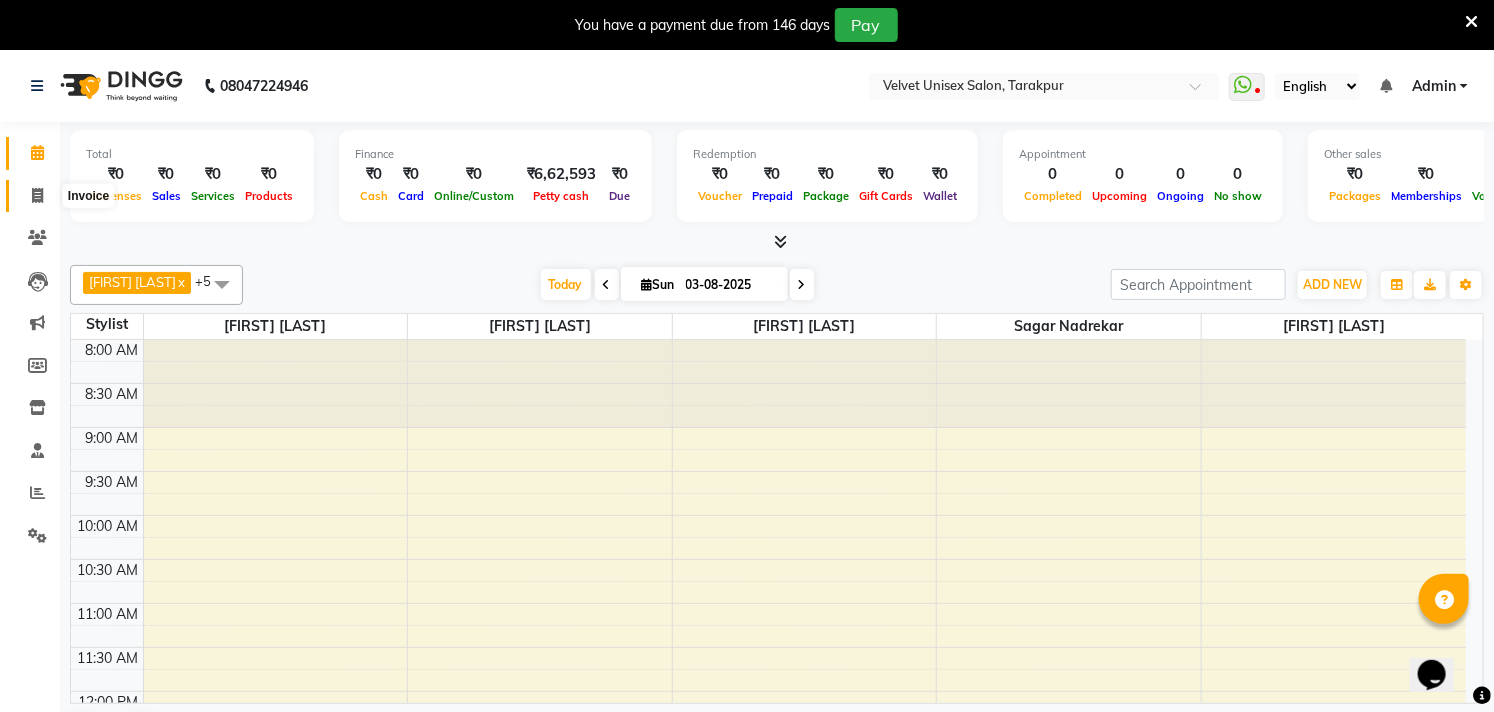 click 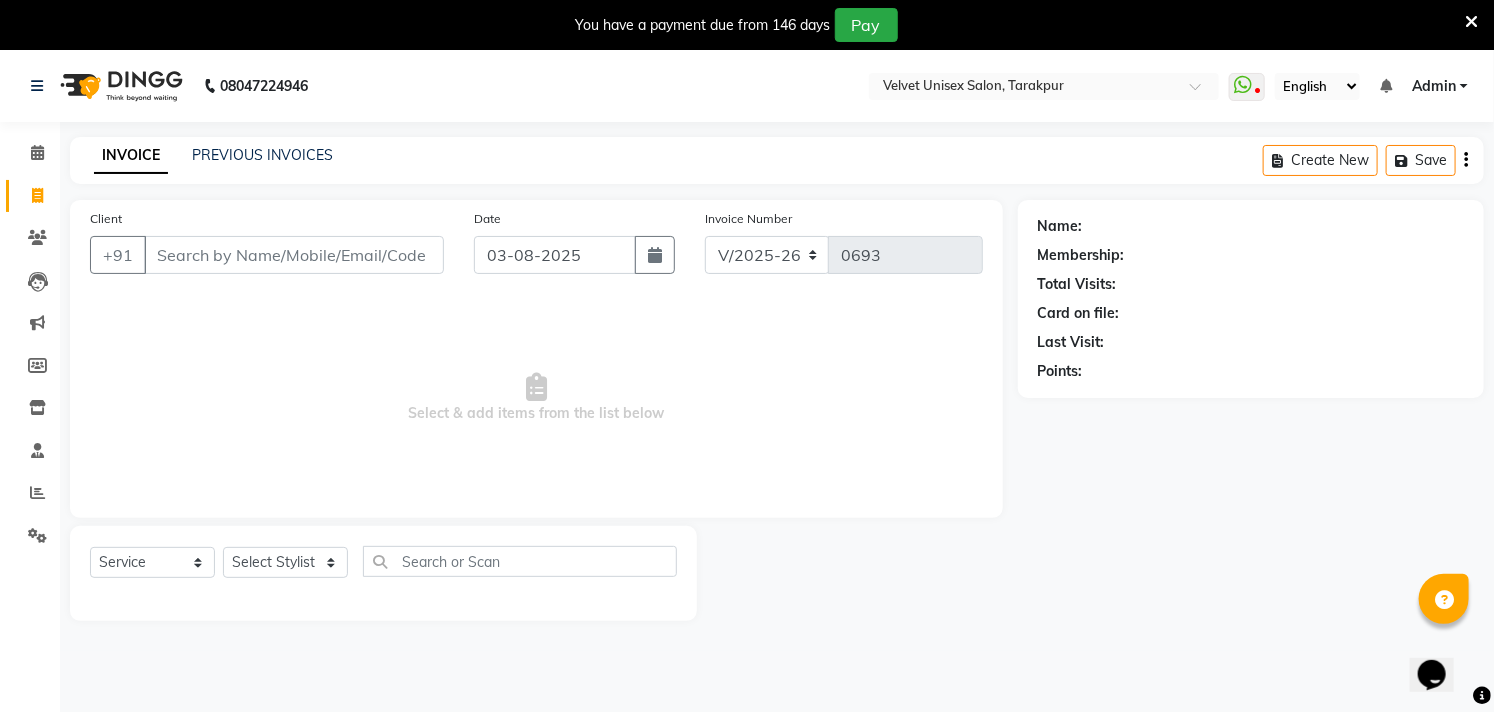 click on "Client" at bounding box center [294, 255] 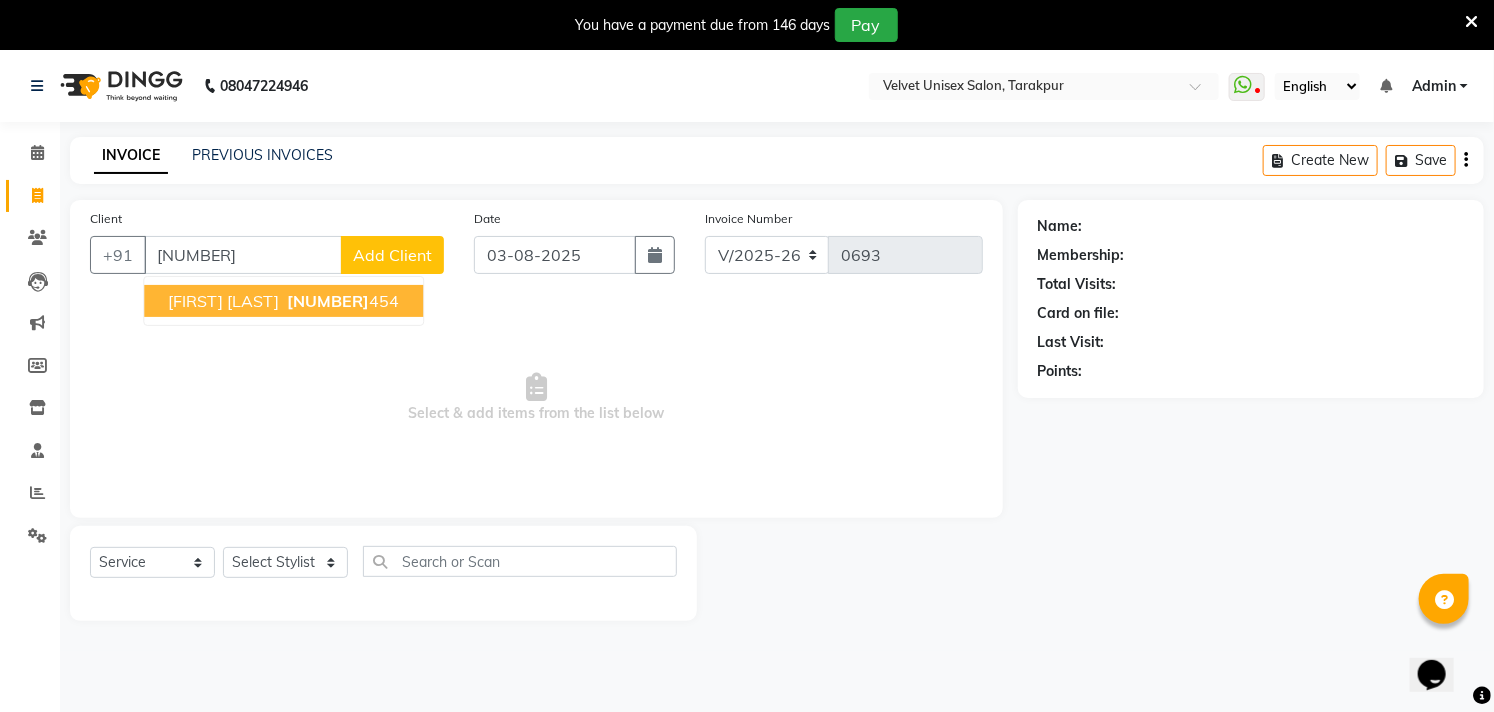 click on "[FIRST] [LAST]" at bounding box center (223, 301) 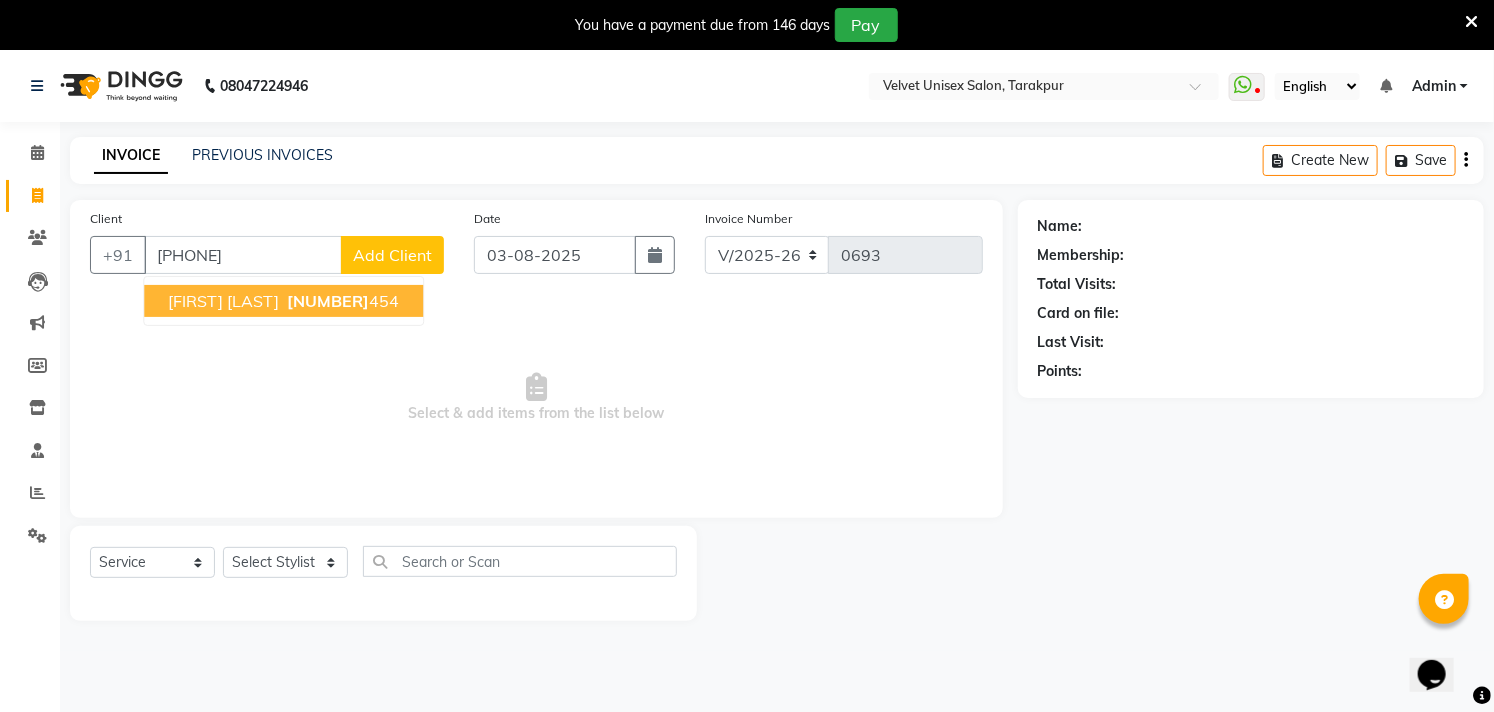 type on "[PHONE]" 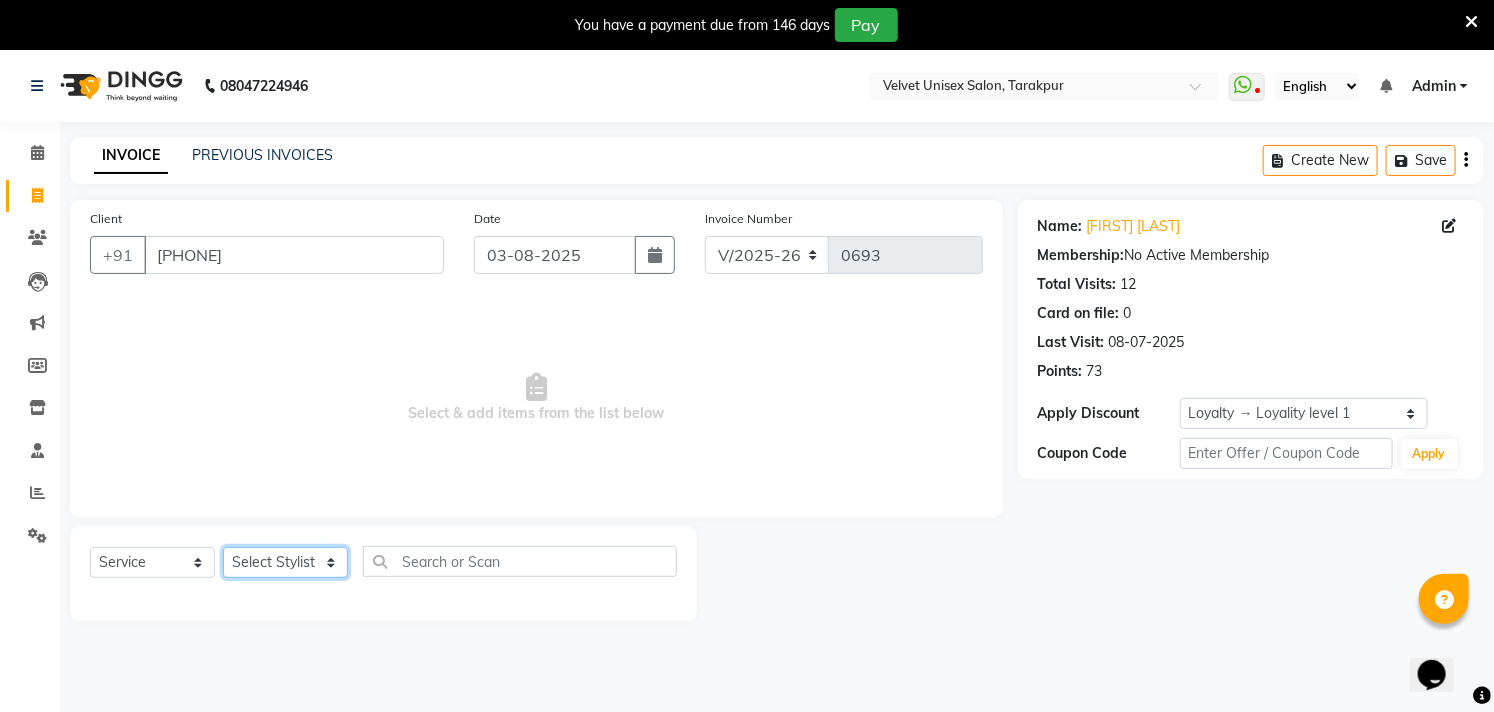 click on "Select Stylist [FIRST] [LAST] [FIRST] [LAST] [FIRST] [LAST] [FIRST] [LAST] [FIRST] [LAST]" 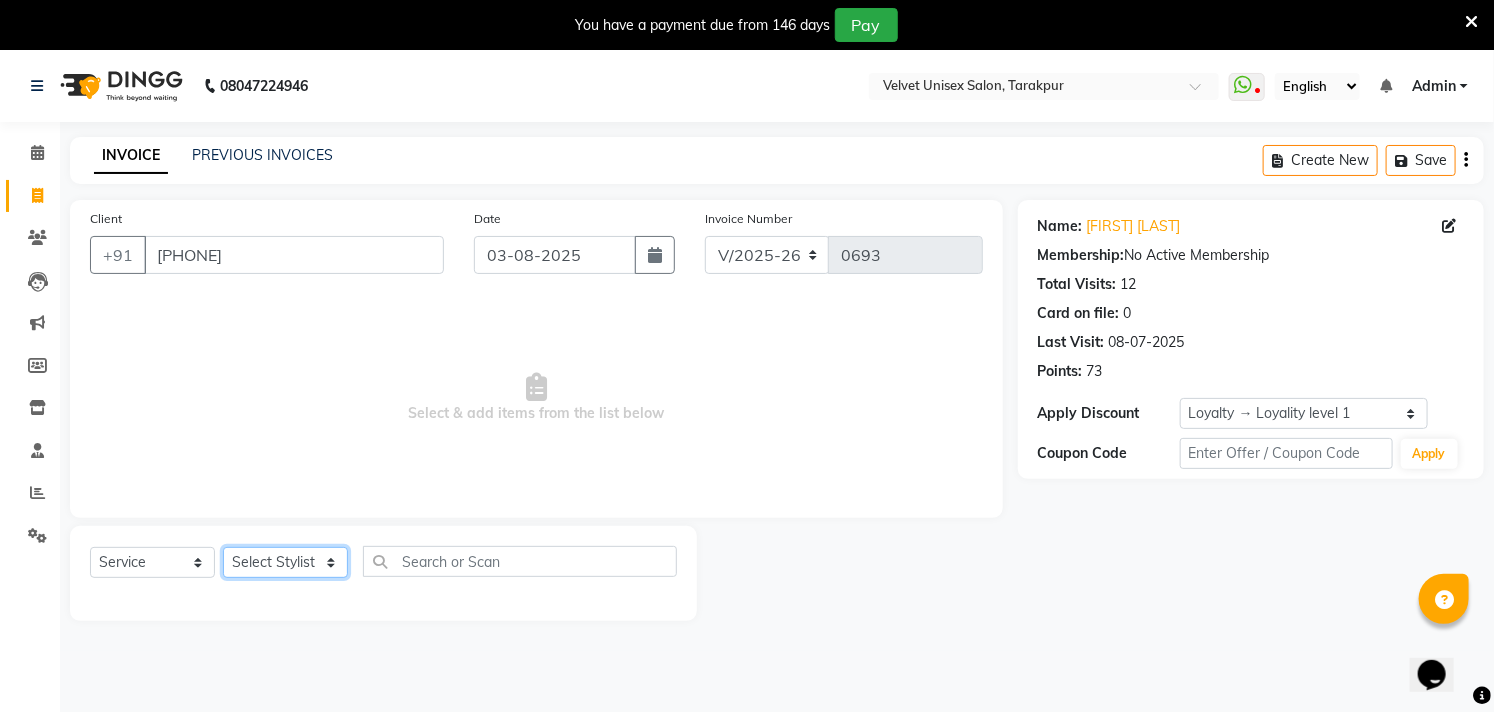 select on "35743" 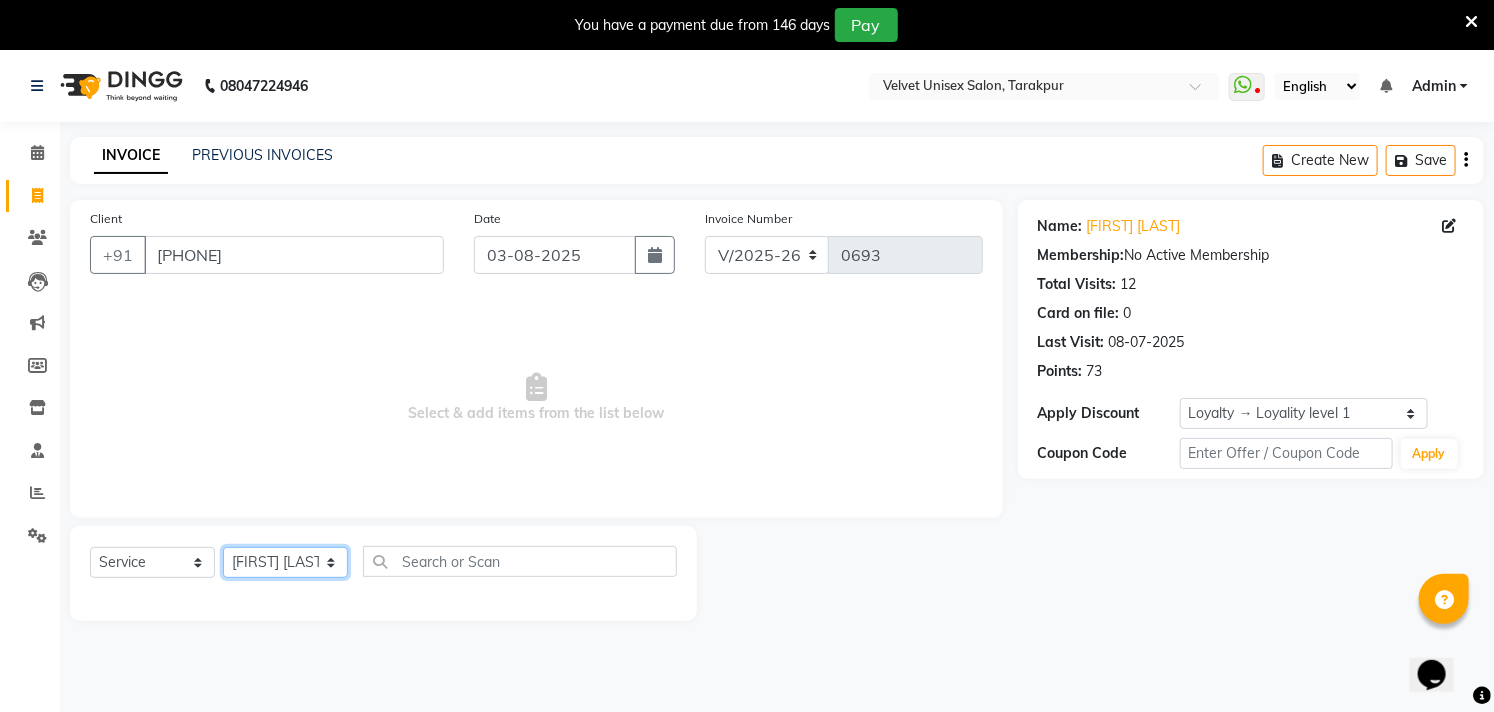 click on "Select Stylist [FIRST] [LAST] [FIRST] [LAST] [FIRST] [LAST] [FIRST] [LAST] [FIRST] [LAST]" 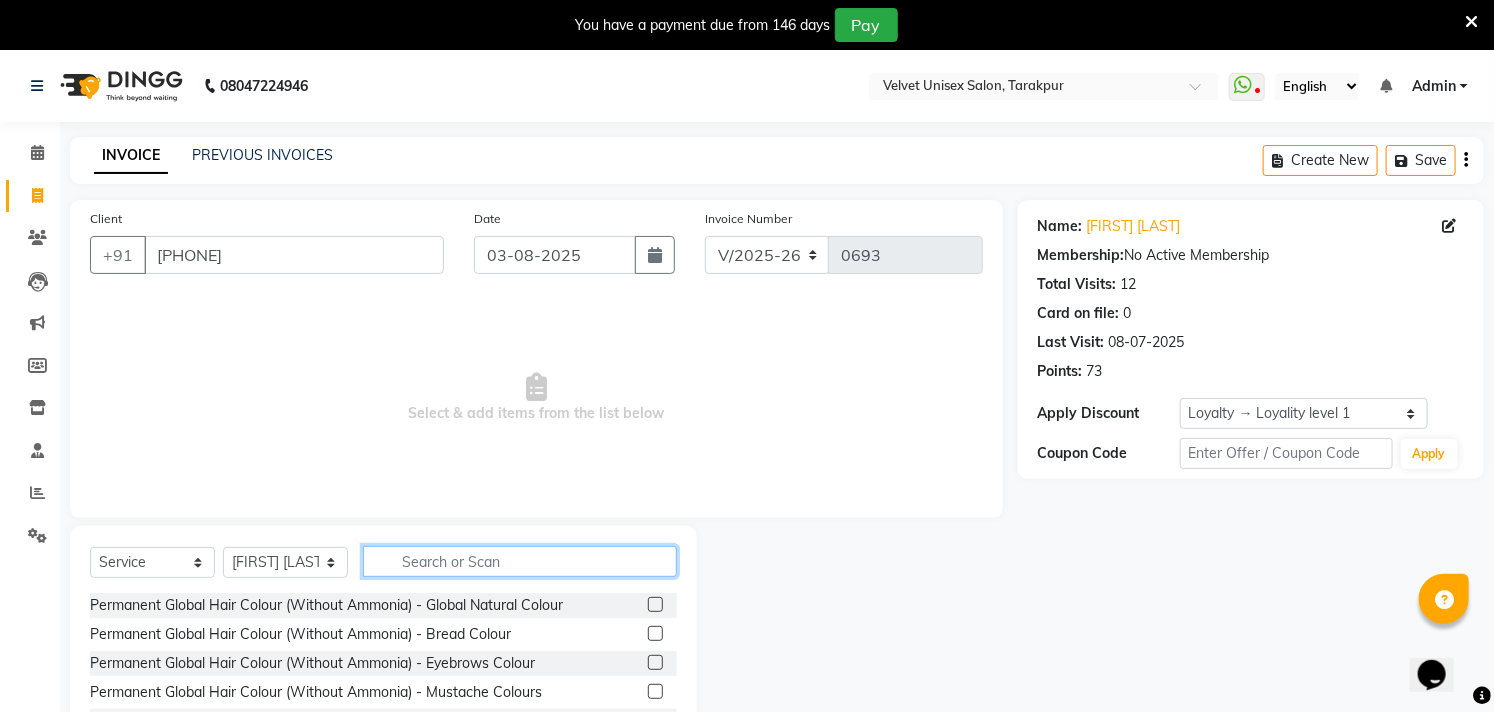 click 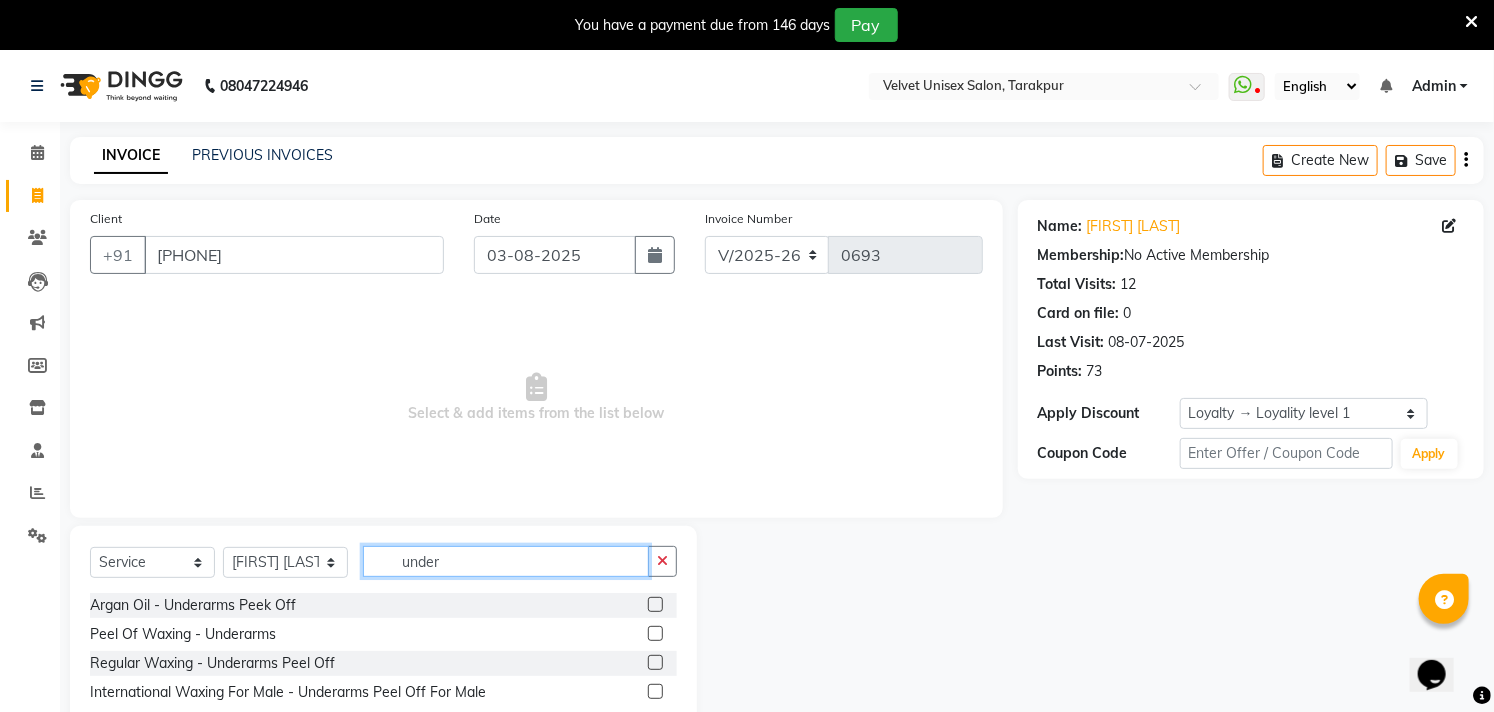 type on "under" 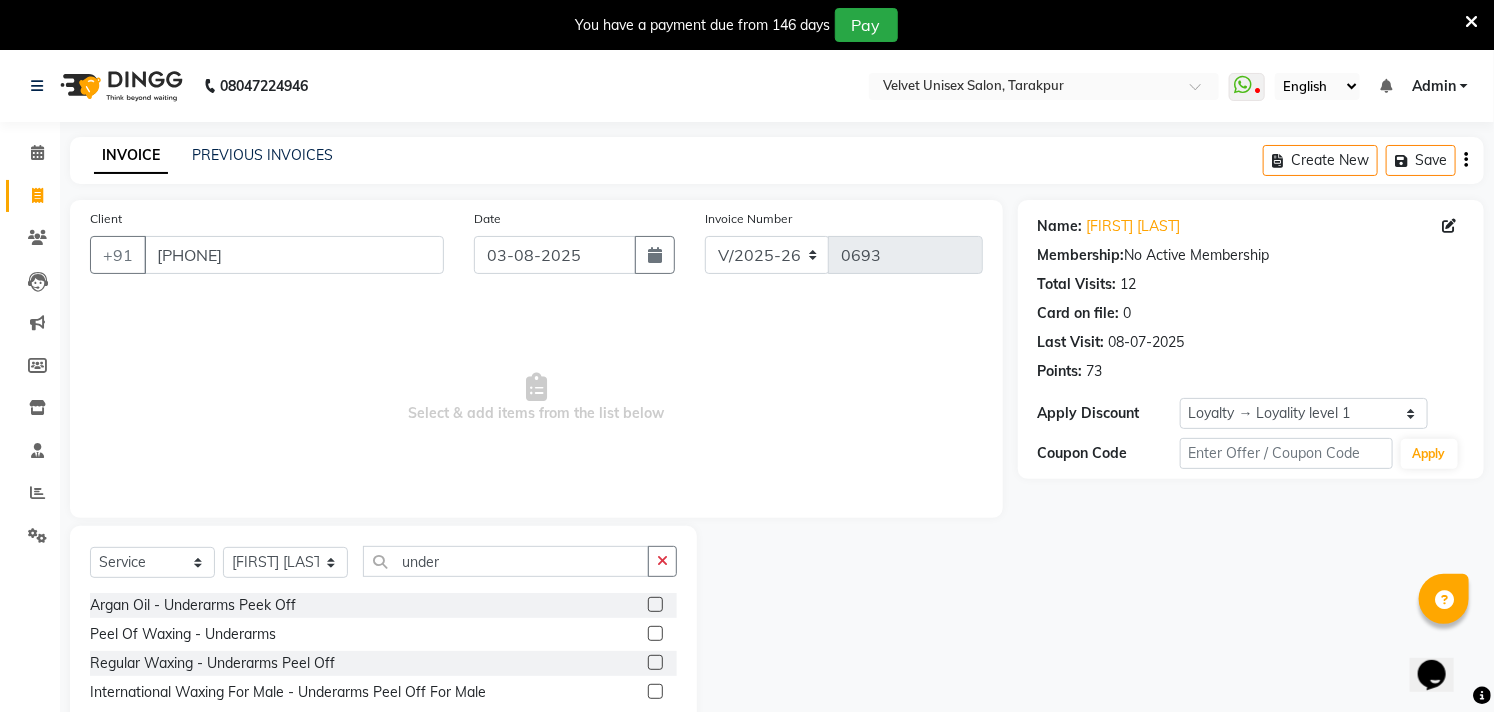 click 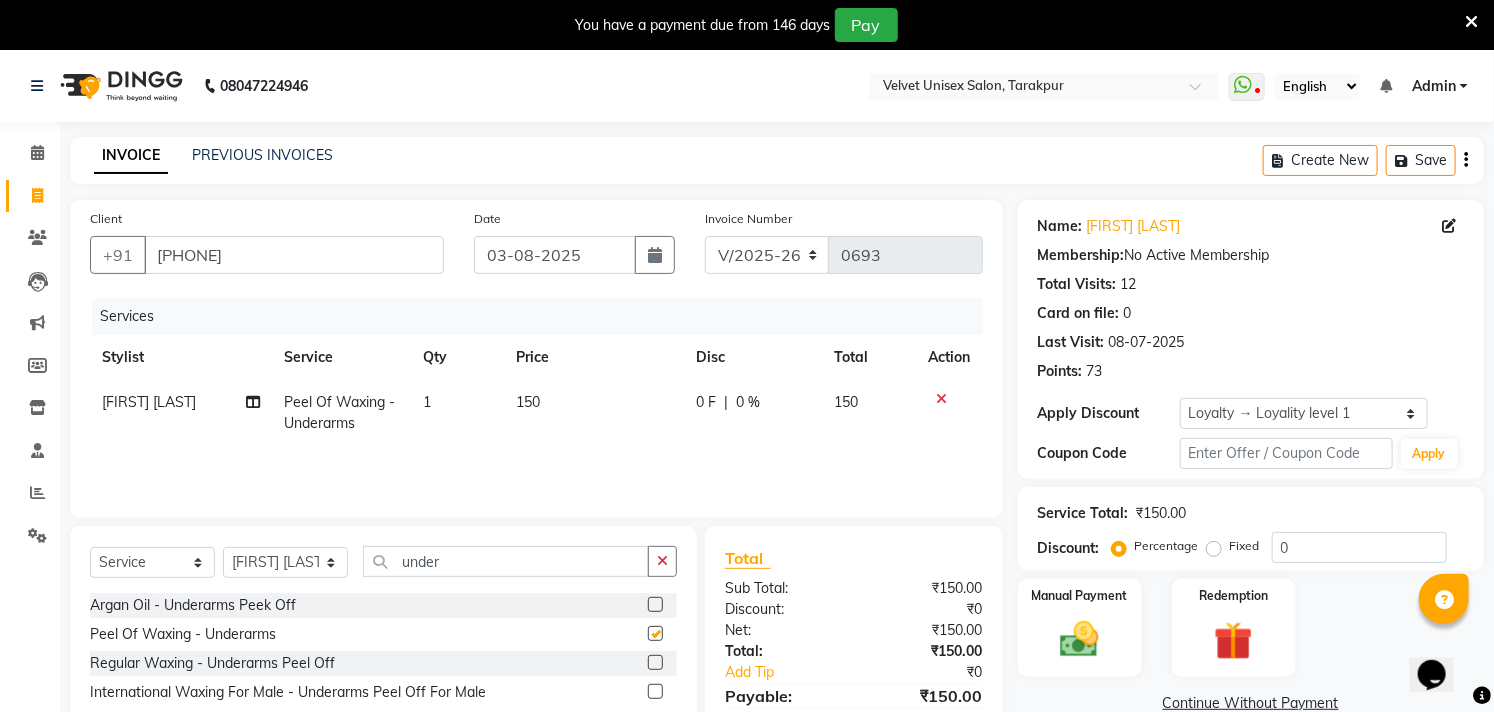 checkbox on "false" 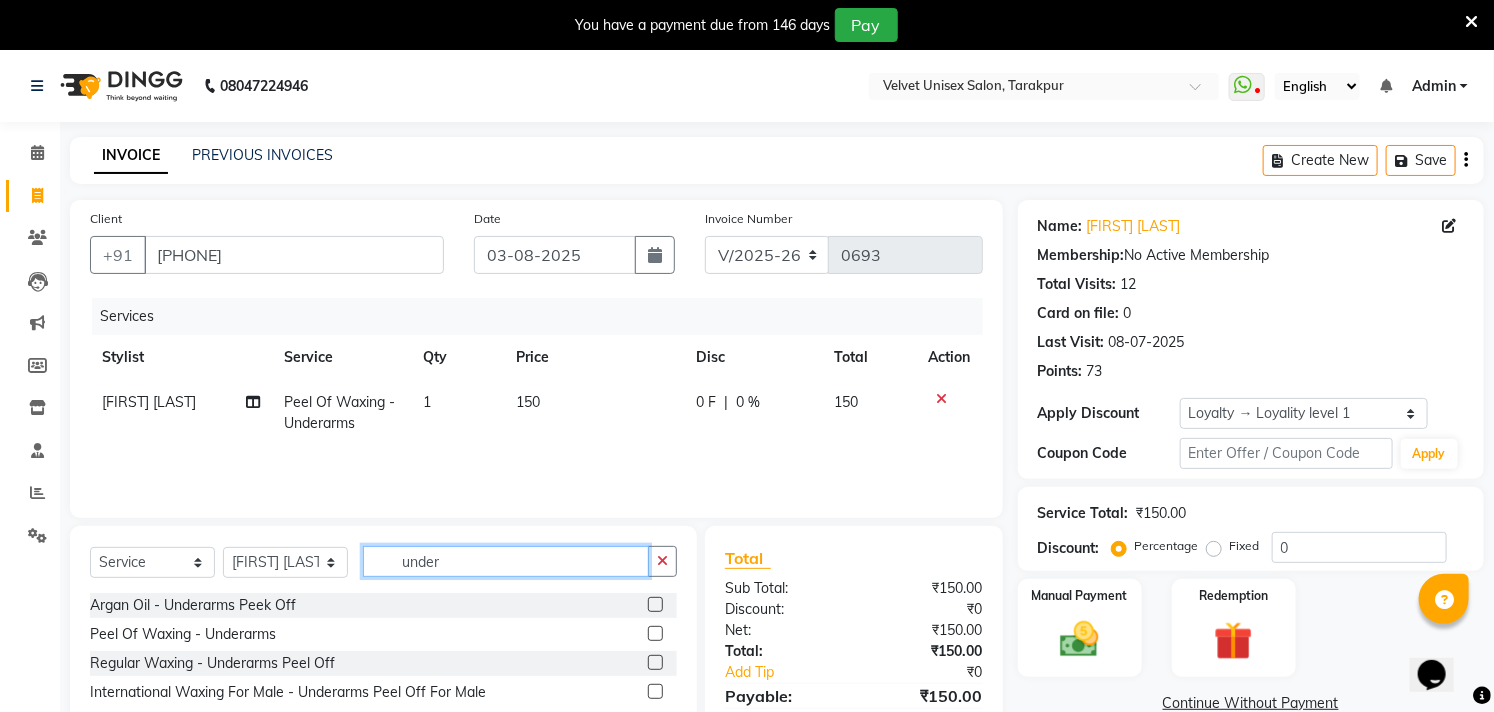 click on "under" 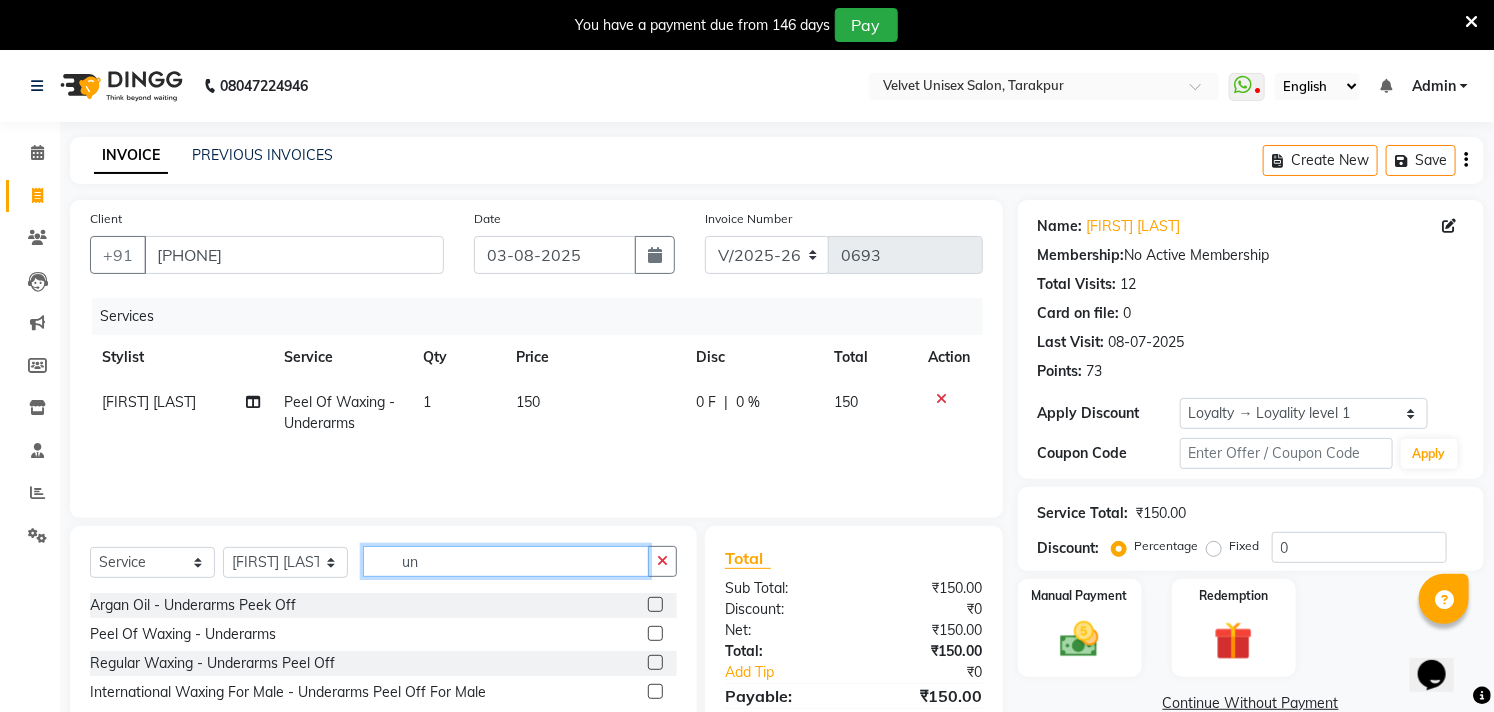 type on "u" 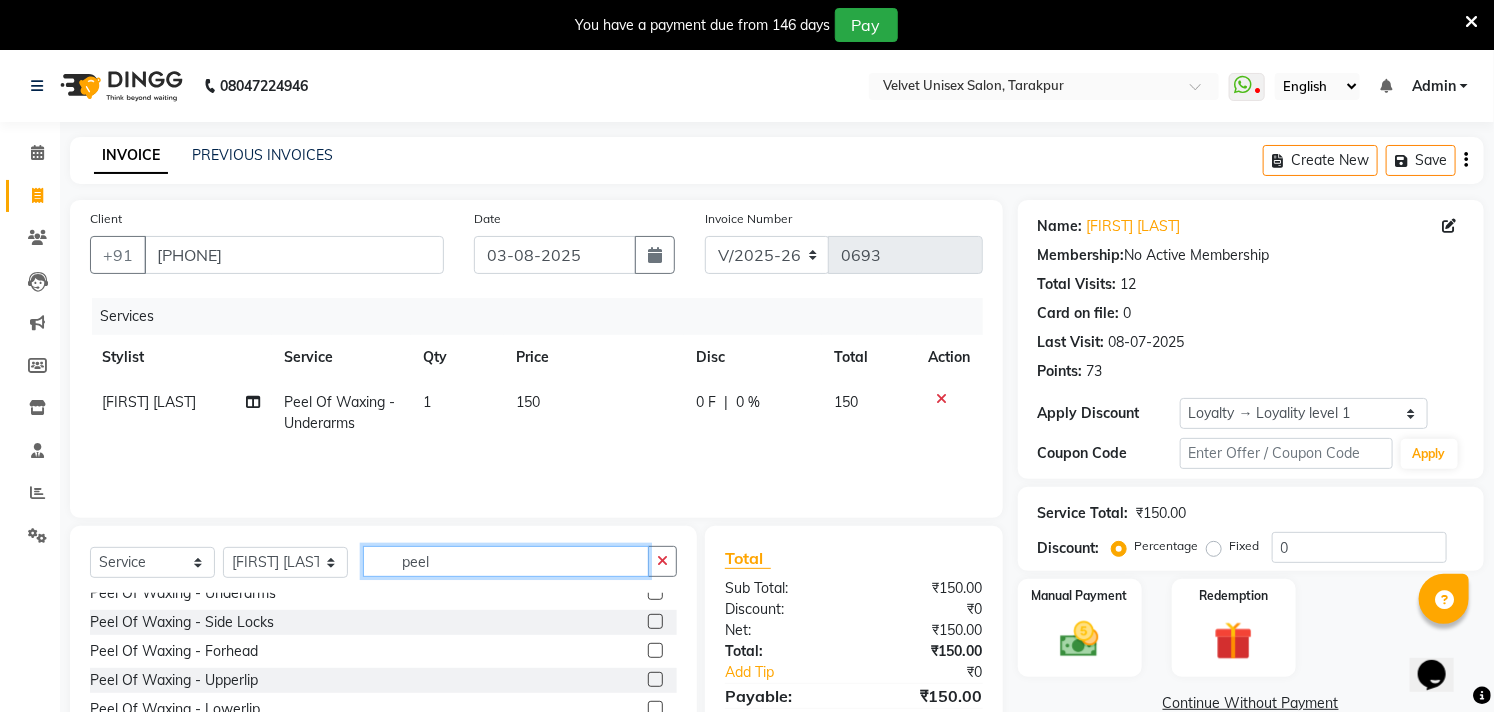 scroll, scrollTop: 61, scrollLeft: 0, axis: vertical 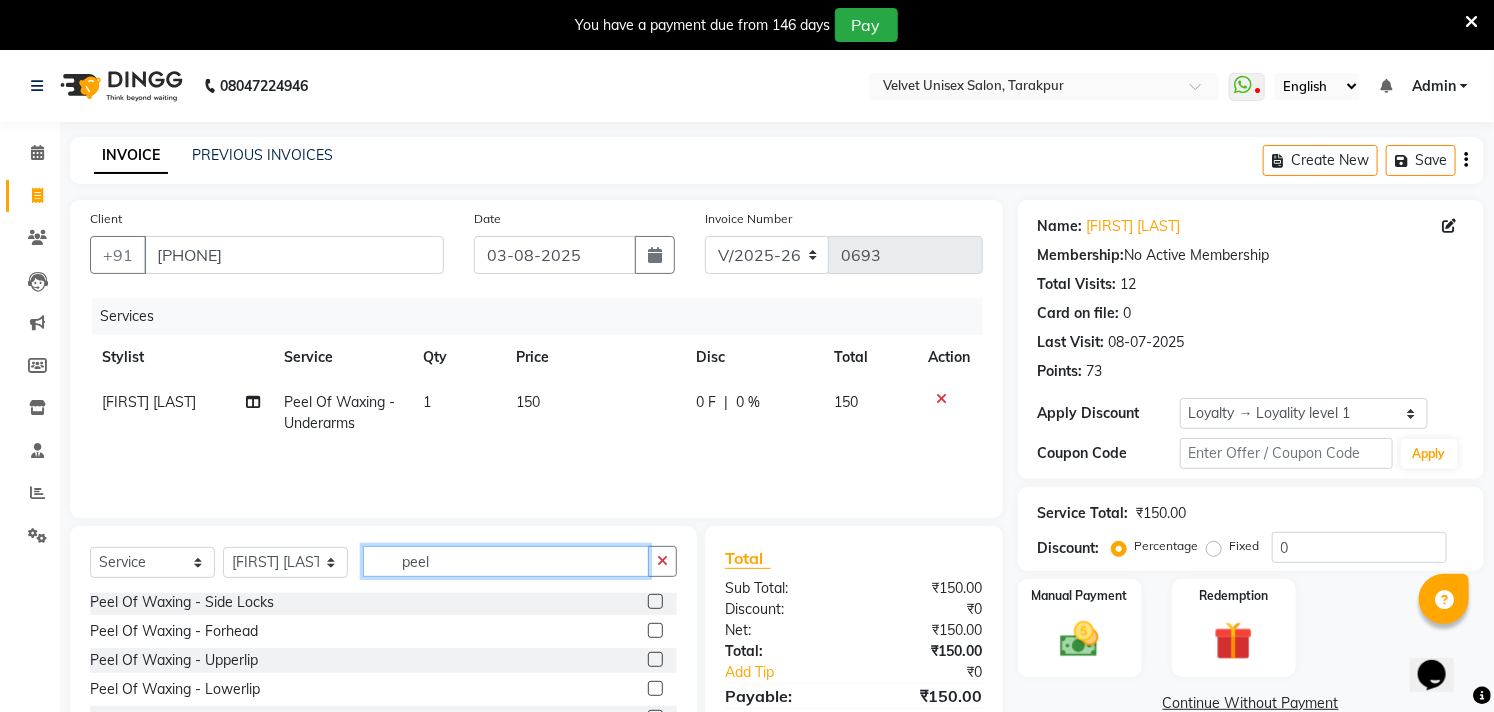 type on "peel" 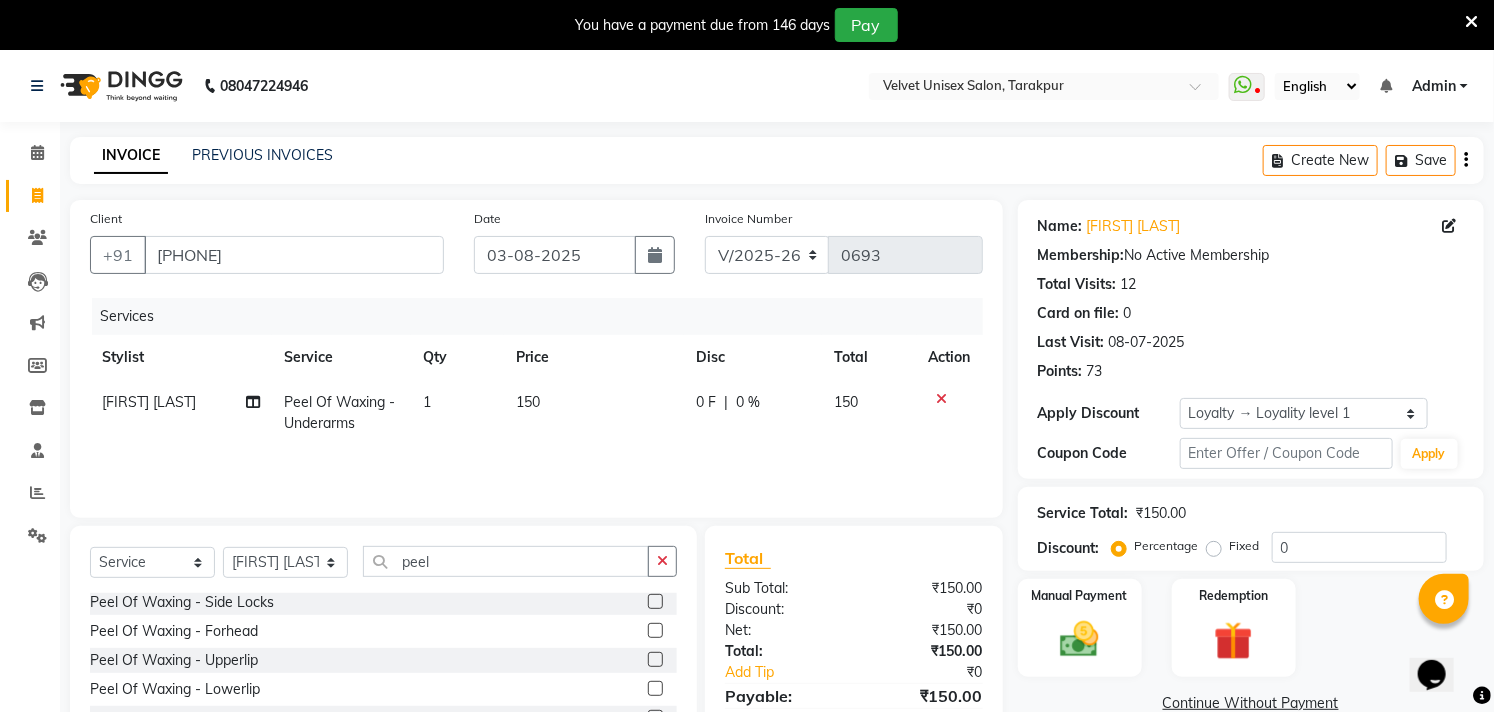 click 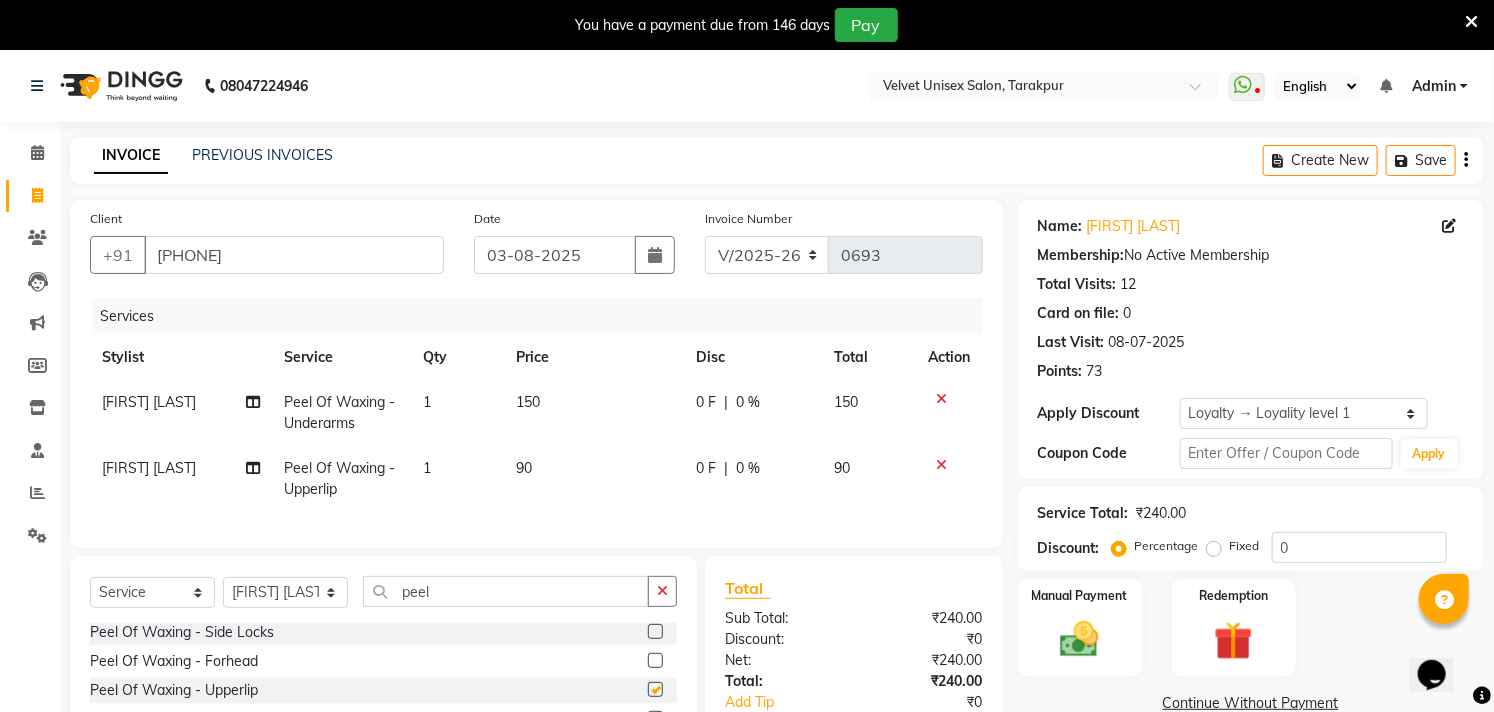 checkbox on "false" 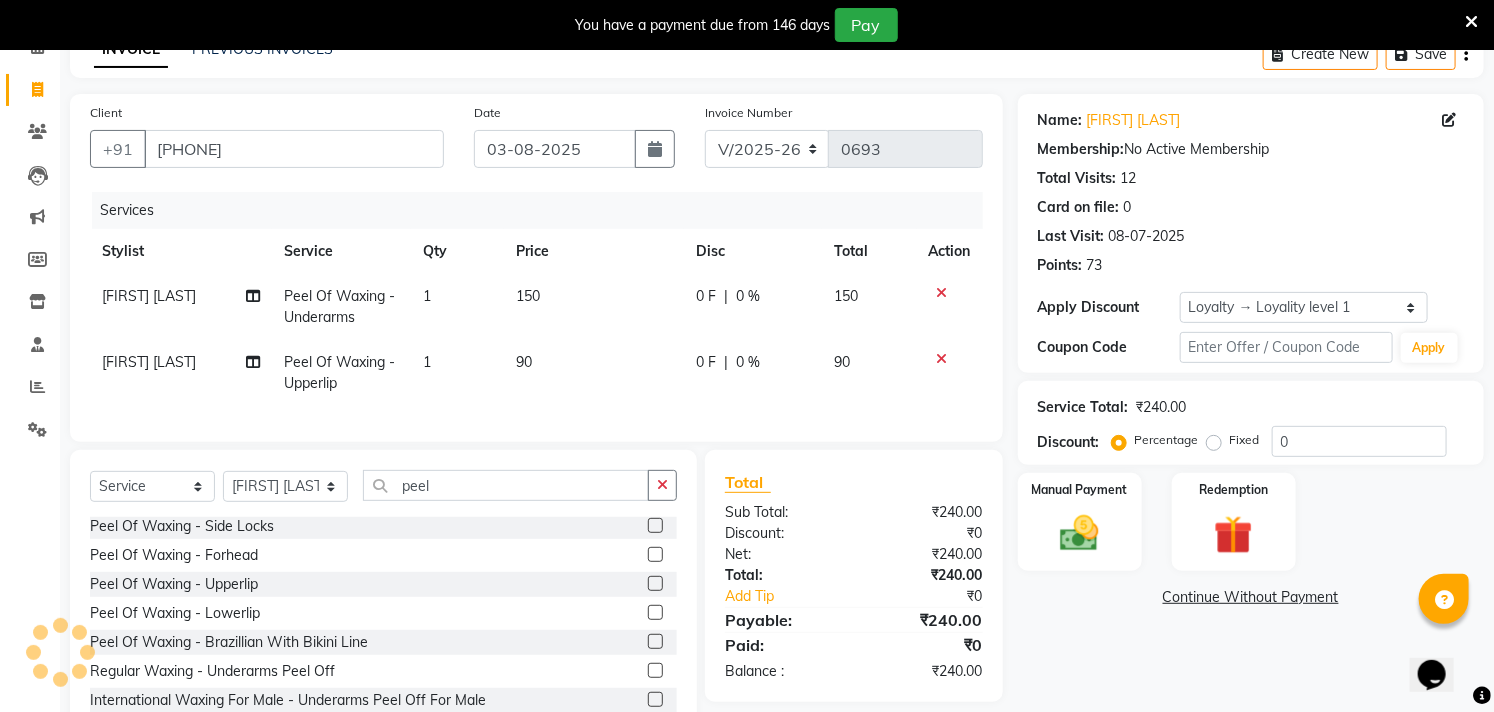 scroll, scrollTop: 111, scrollLeft: 0, axis: vertical 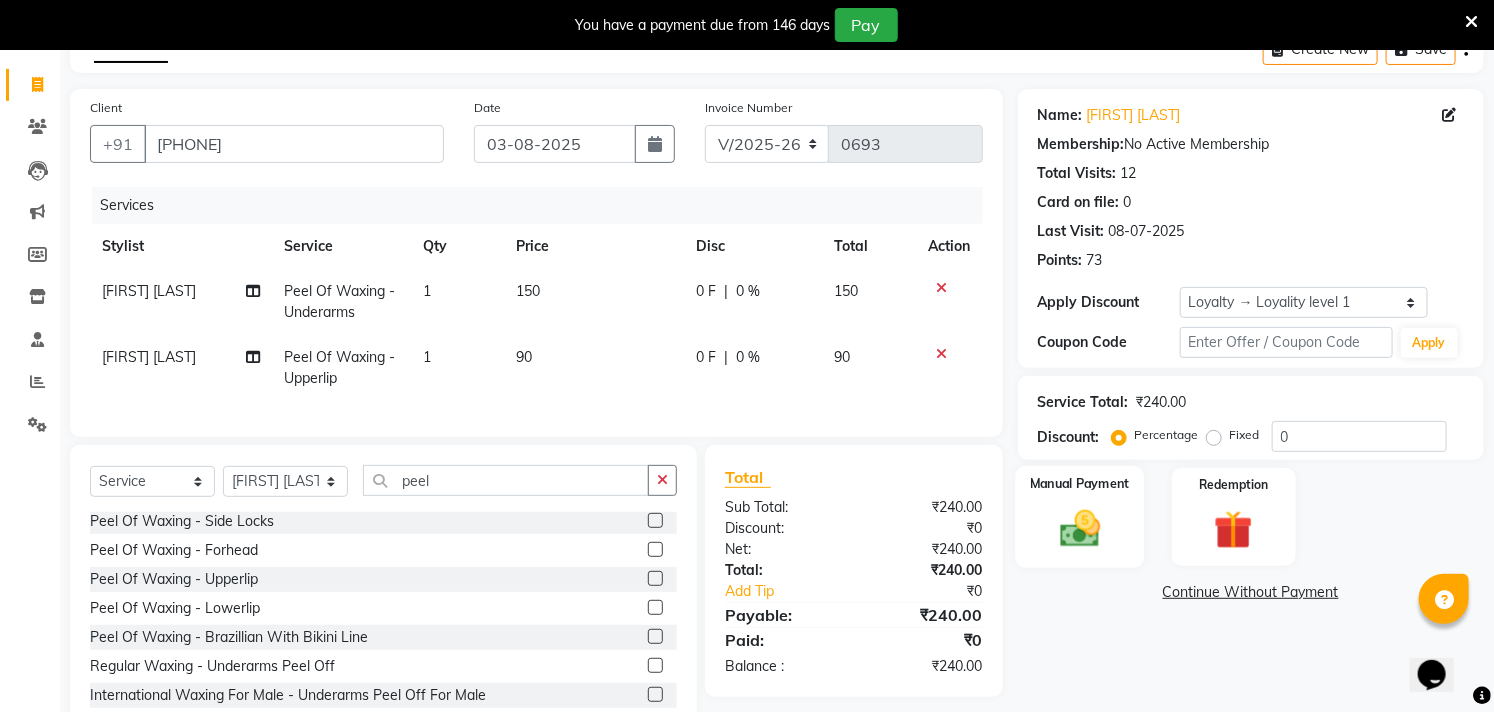 click 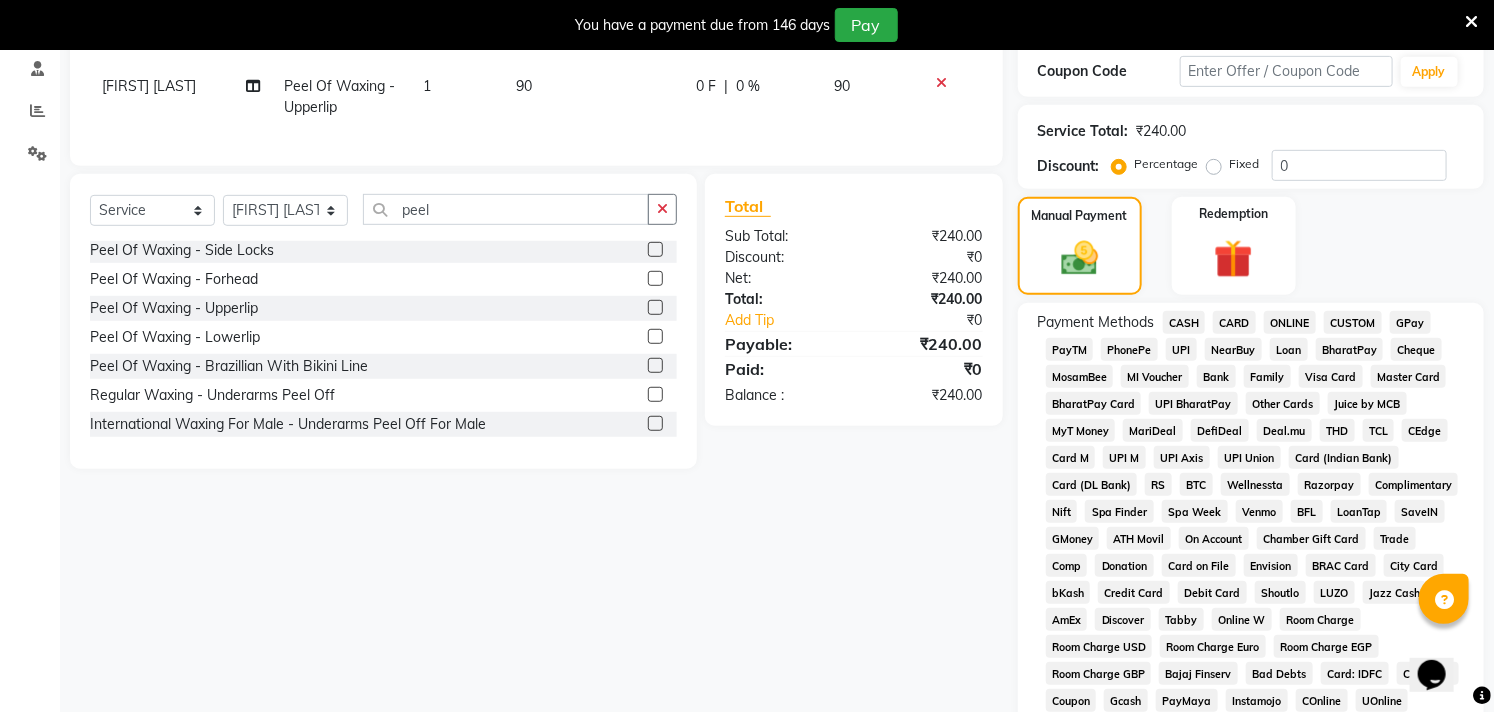 scroll, scrollTop: 444, scrollLeft: 0, axis: vertical 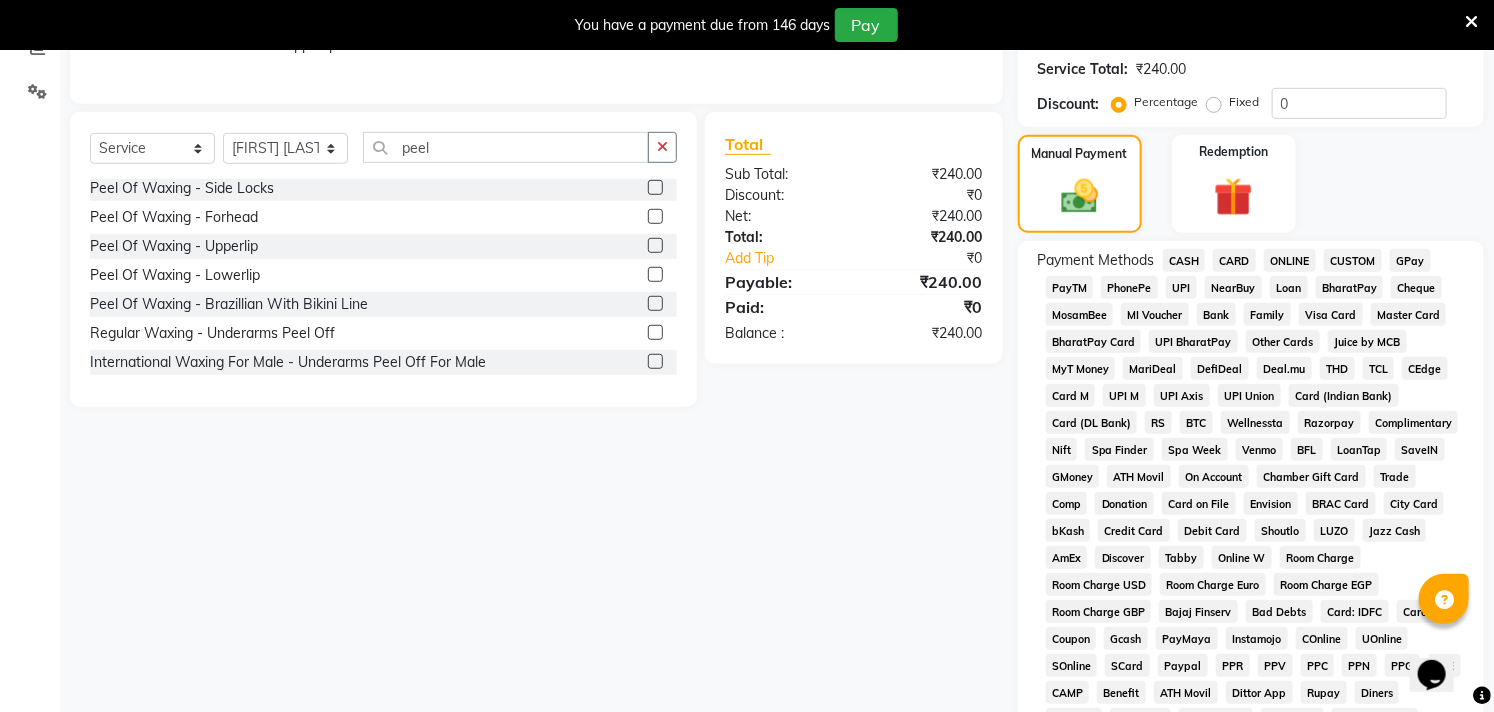 click on "ONLINE" 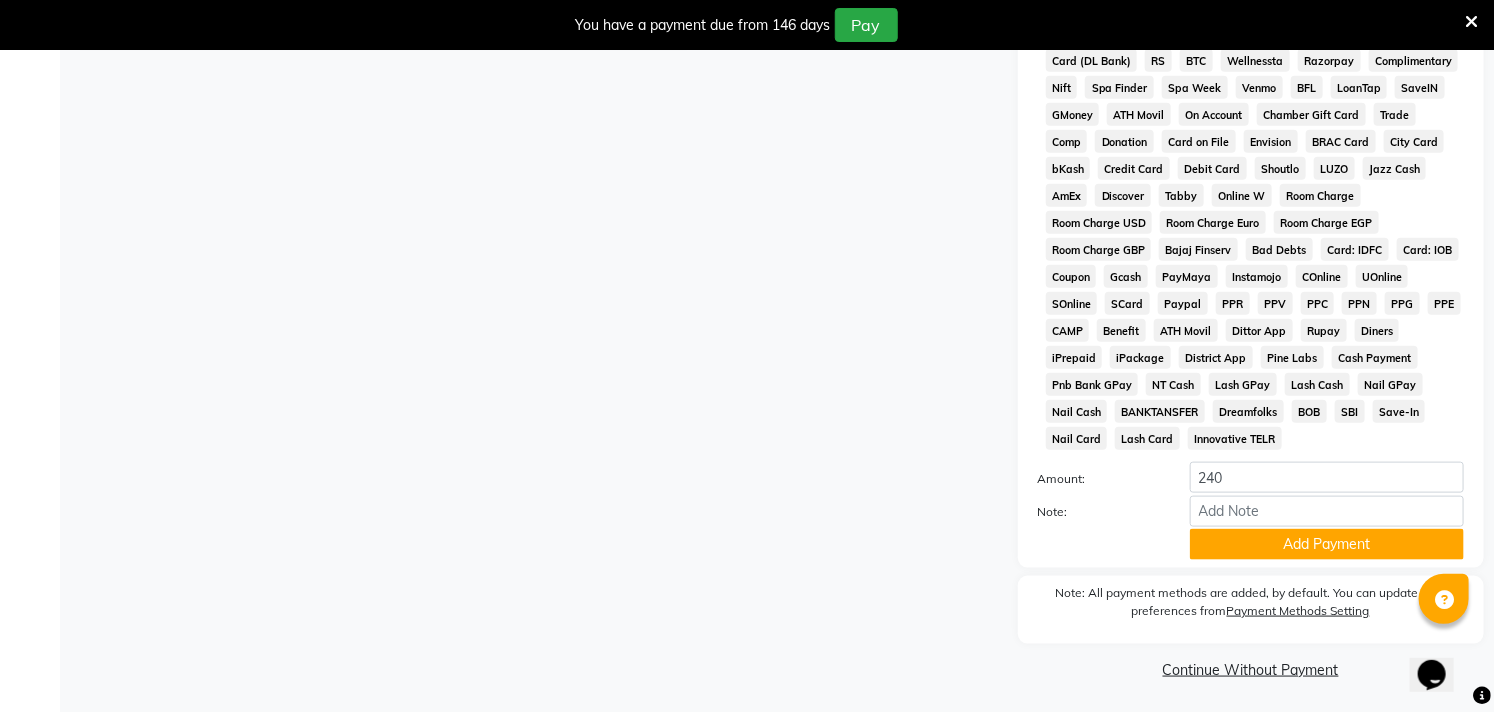 scroll, scrollTop: 814, scrollLeft: 0, axis: vertical 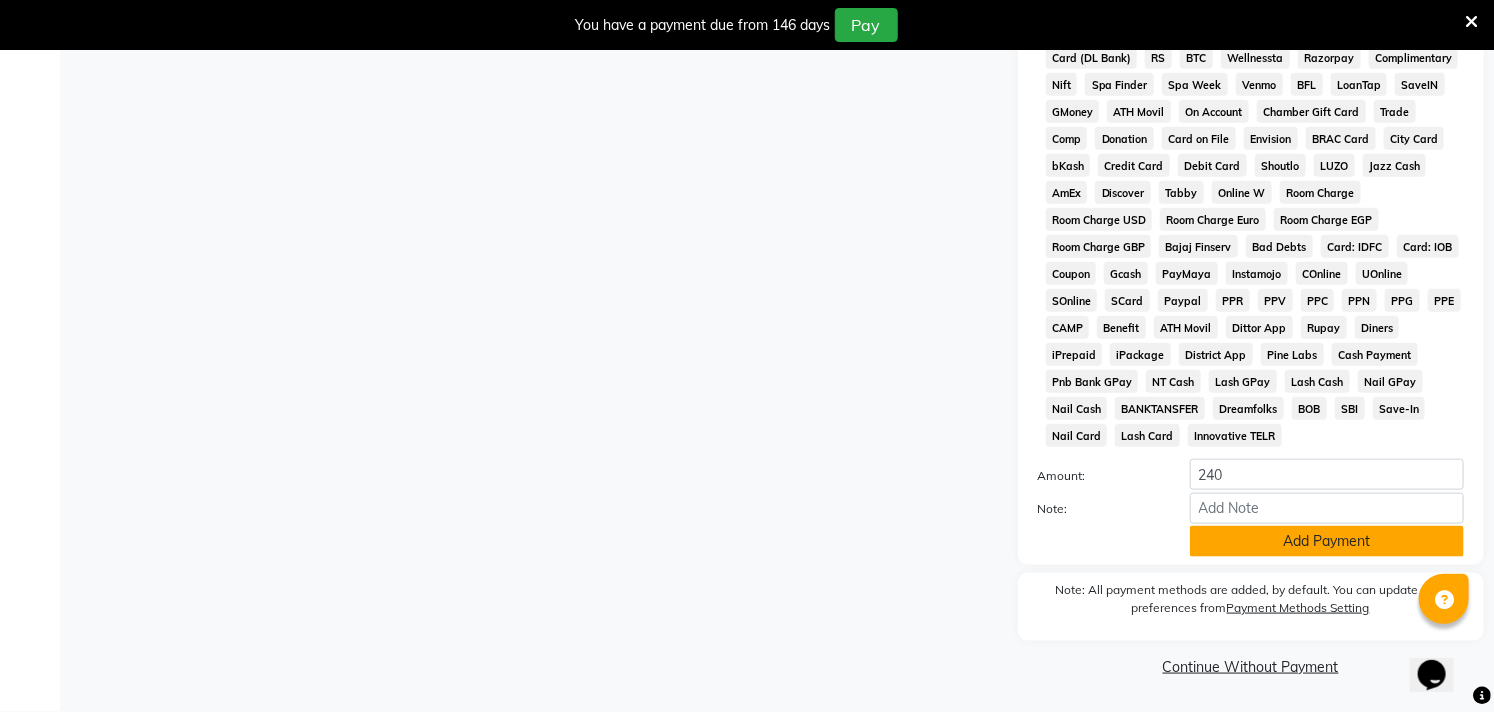 click on "Add Payment" 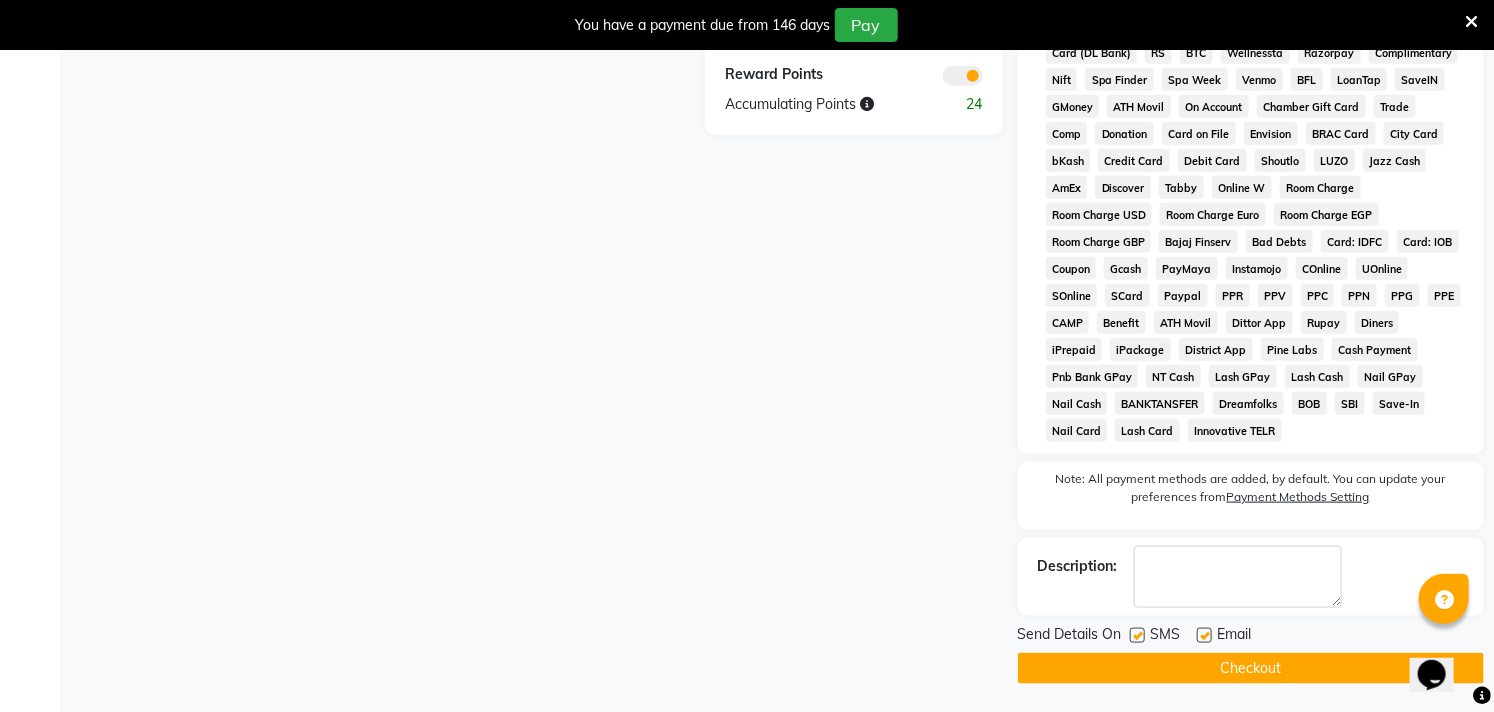click on "Checkout" 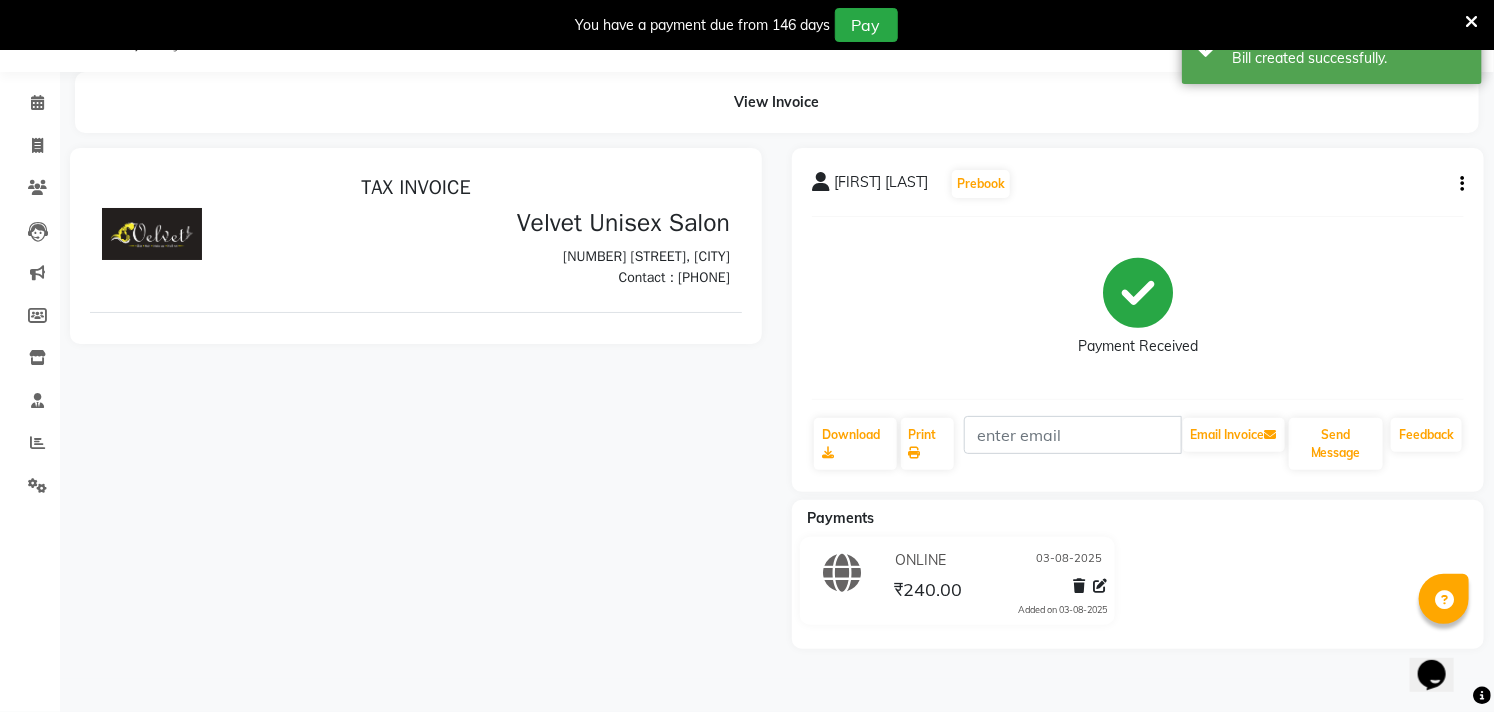 scroll, scrollTop: 0, scrollLeft: 0, axis: both 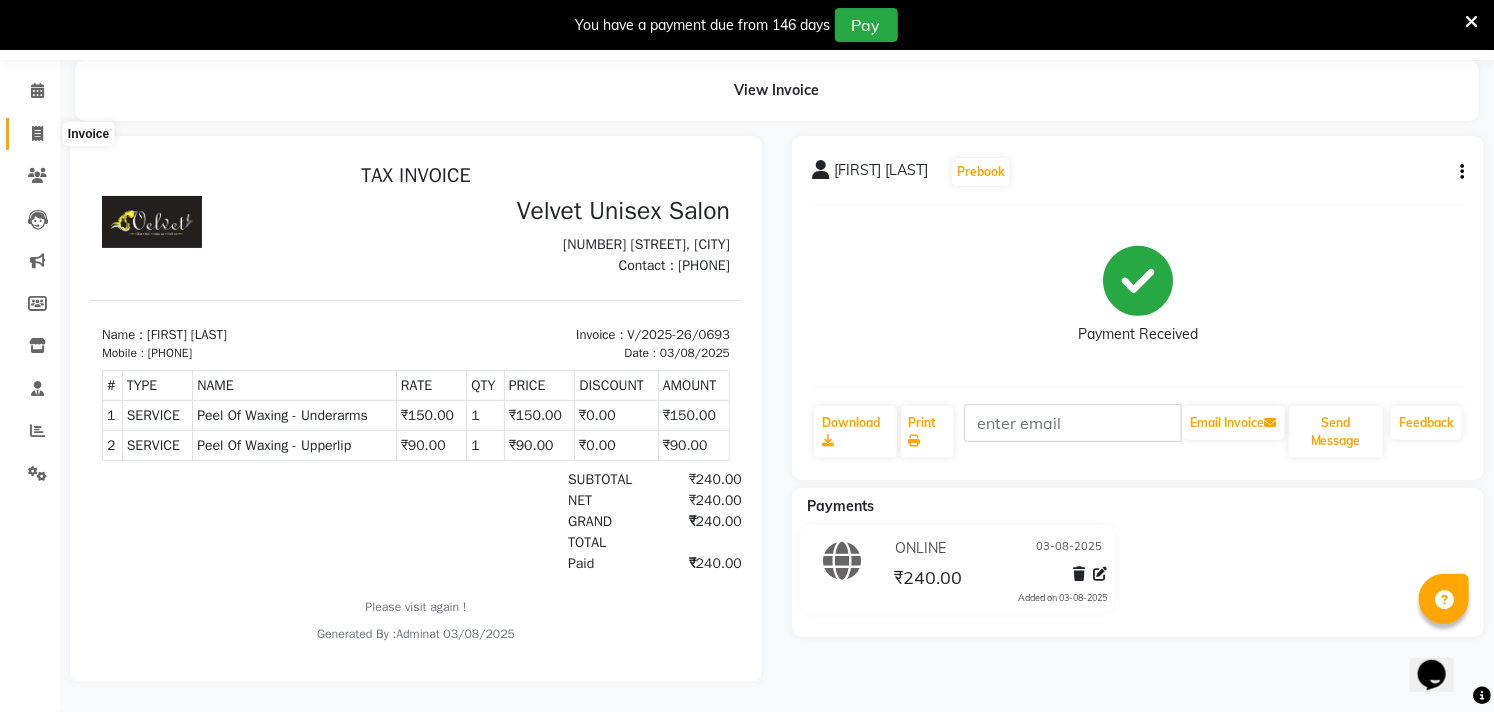 click 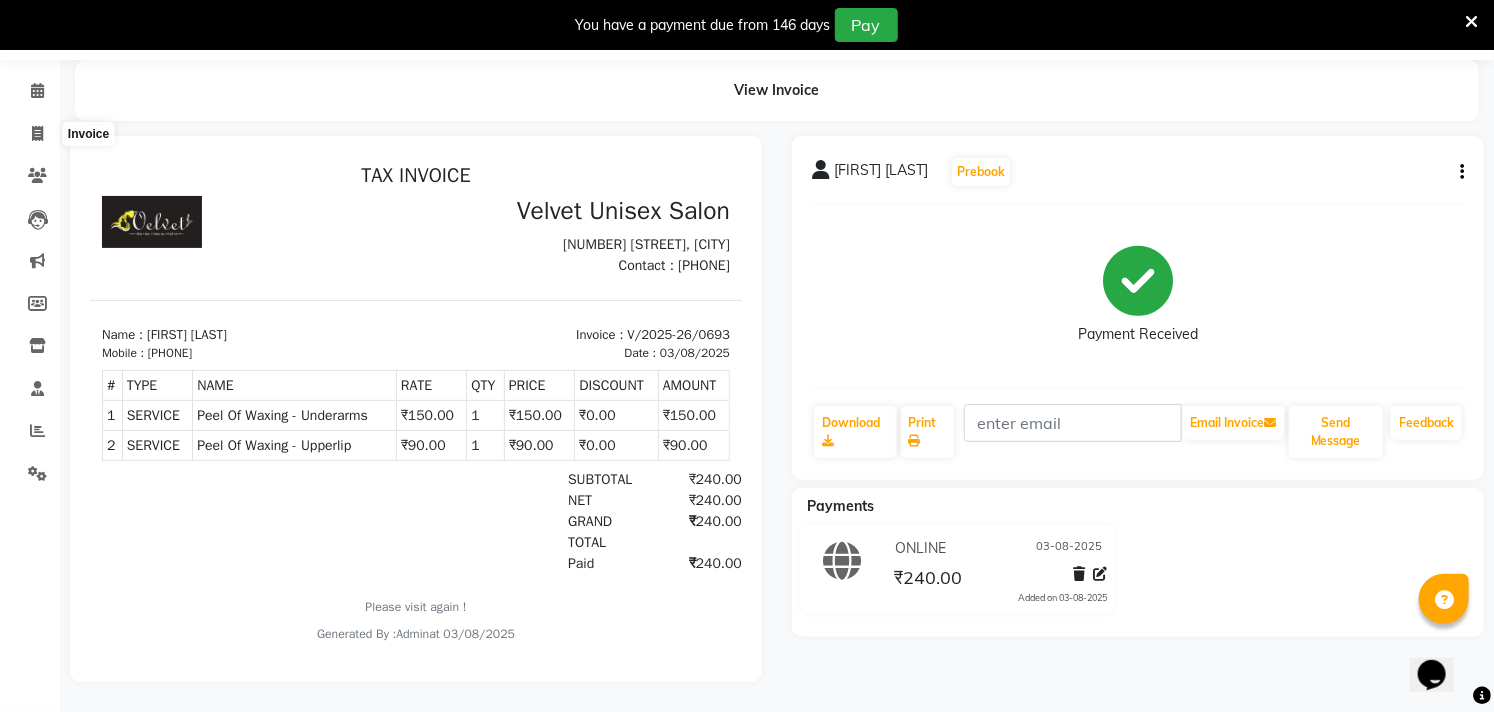 select on "service" 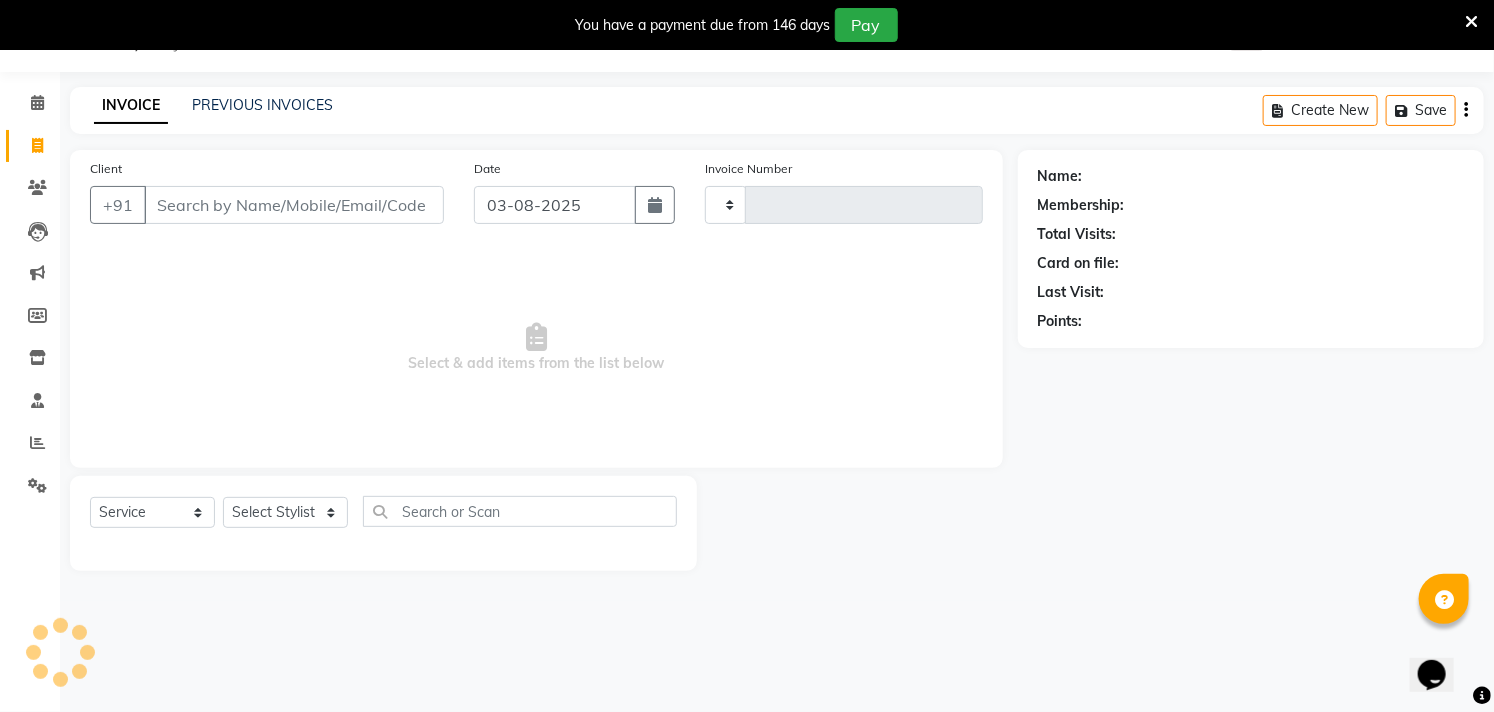 type on "0694" 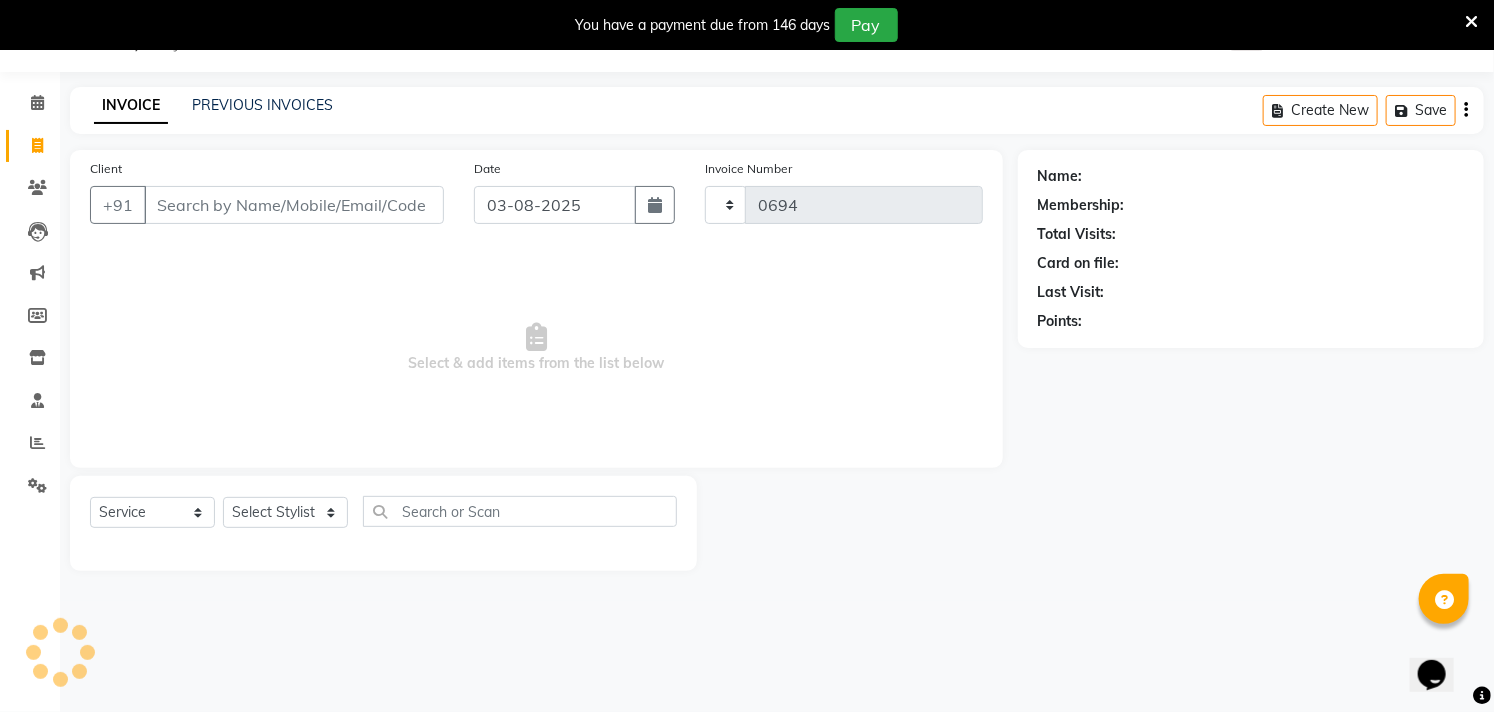 scroll, scrollTop: 50, scrollLeft: 0, axis: vertical 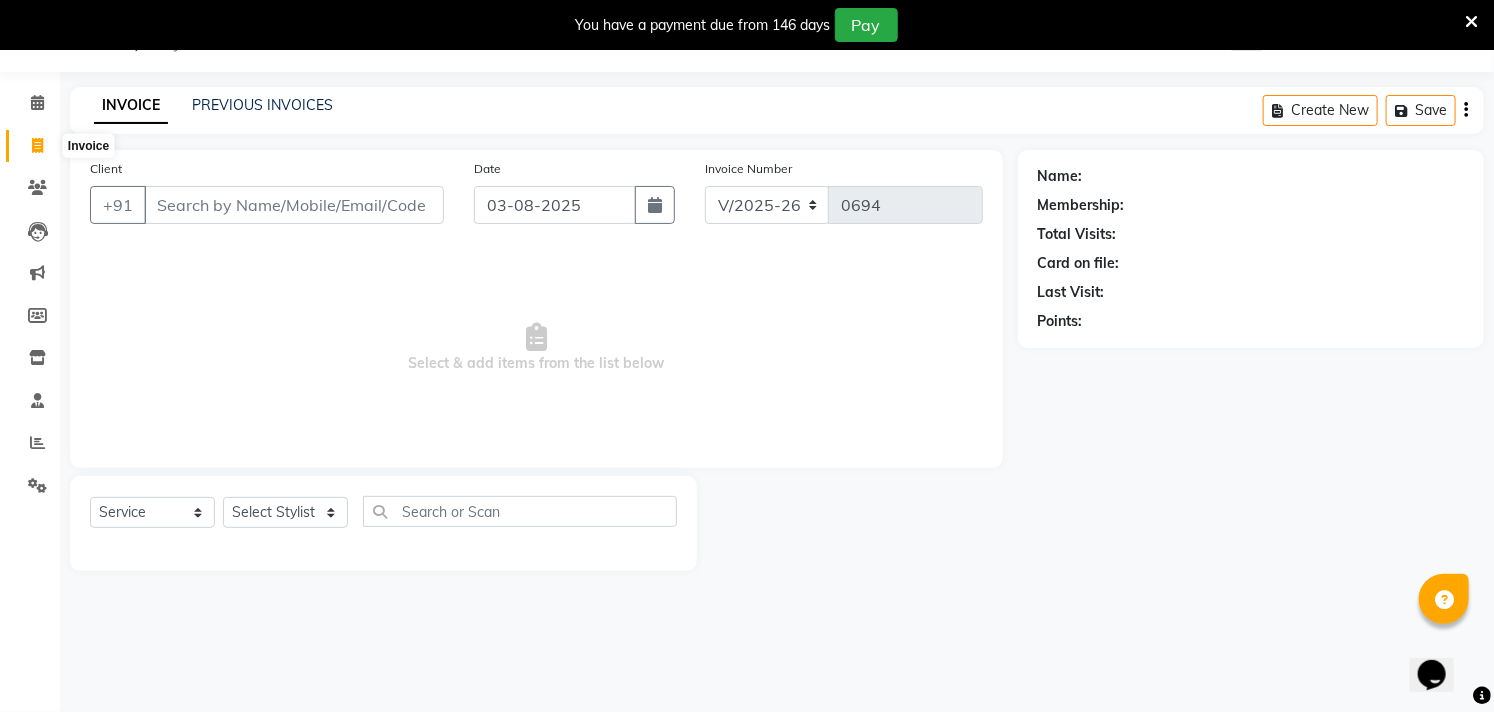 click 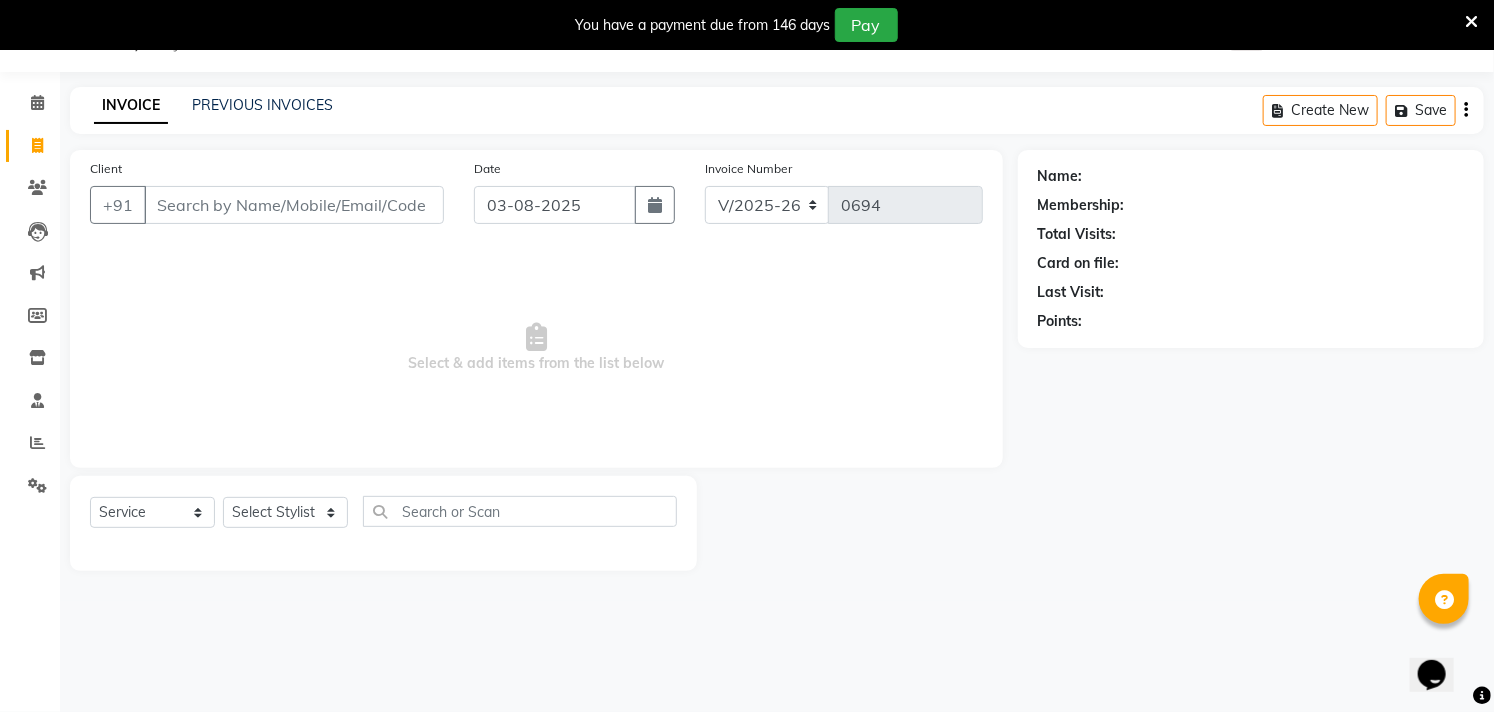 click at bounding box center (1471, 22) 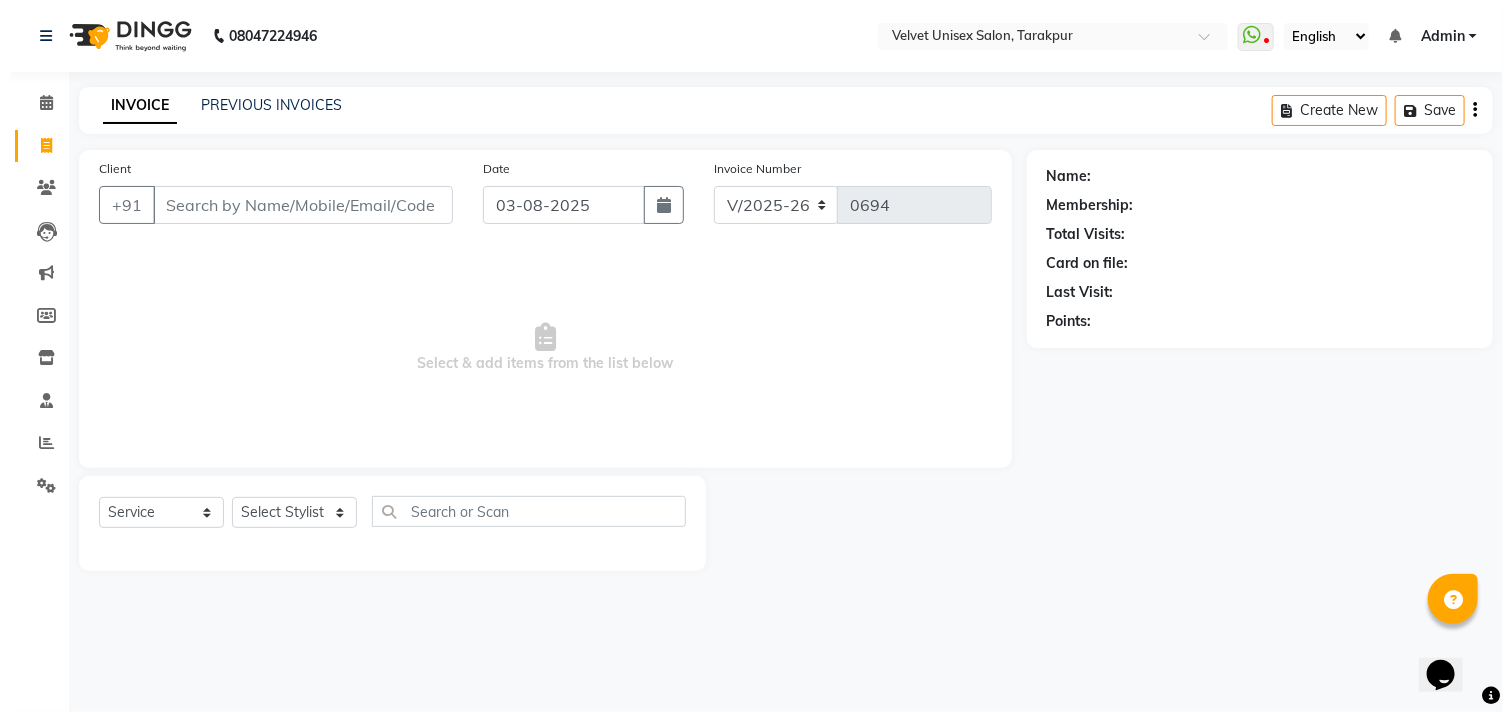 scroll, scrollTop: 0, scrollLeft: 0, axis: both 